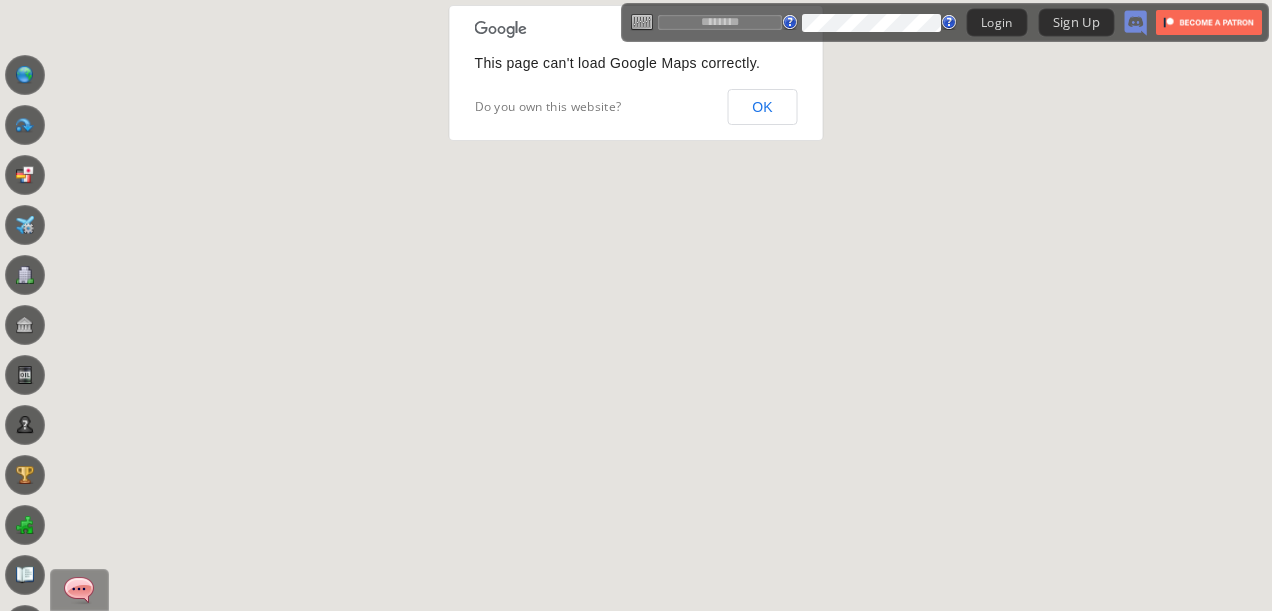 scroll, scrollTop: 0, scrollLeft: 0, axis: both 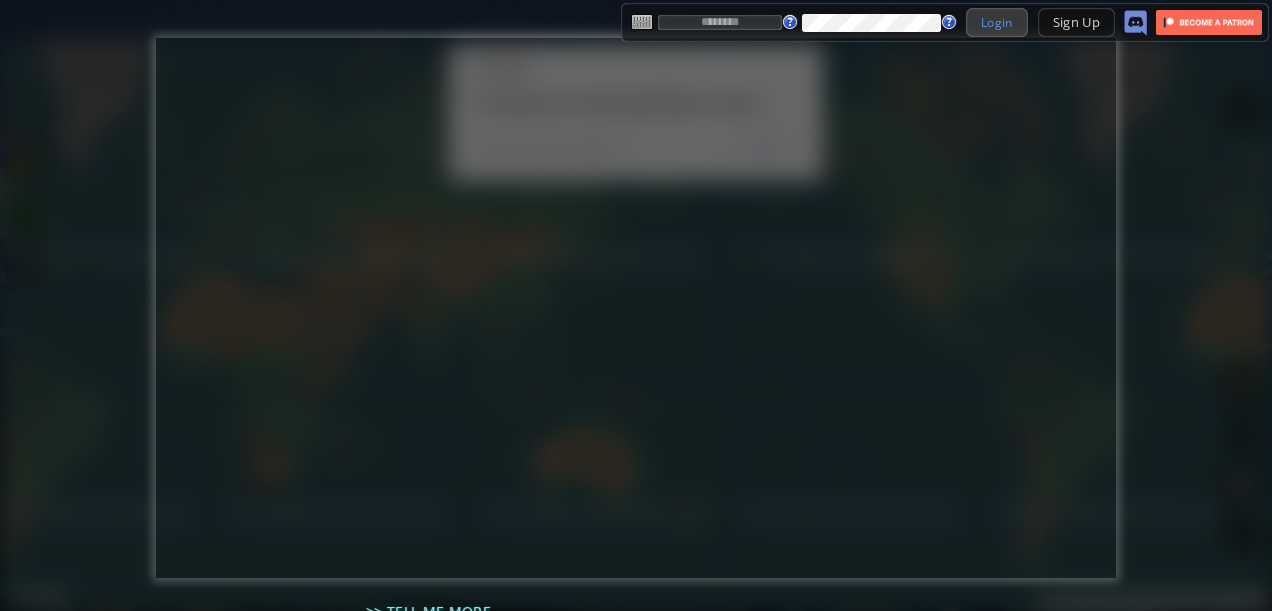 type on "*********" 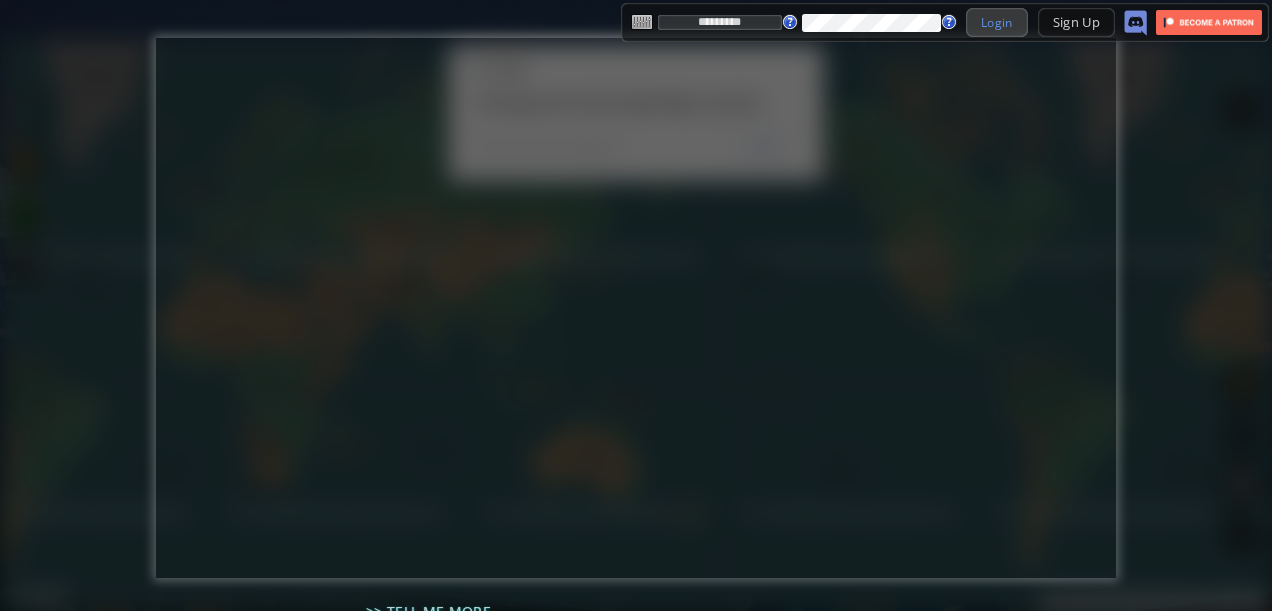 click on "Login" at bounding box center (997, 22) 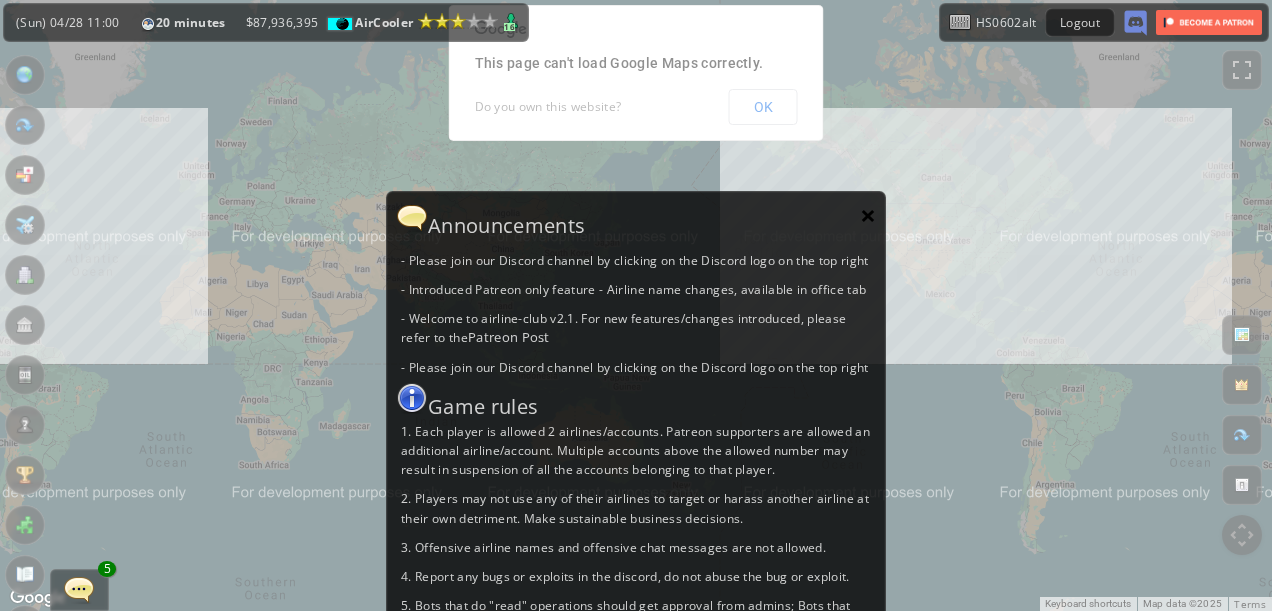 click on "×" at bounding box center [868, 215] 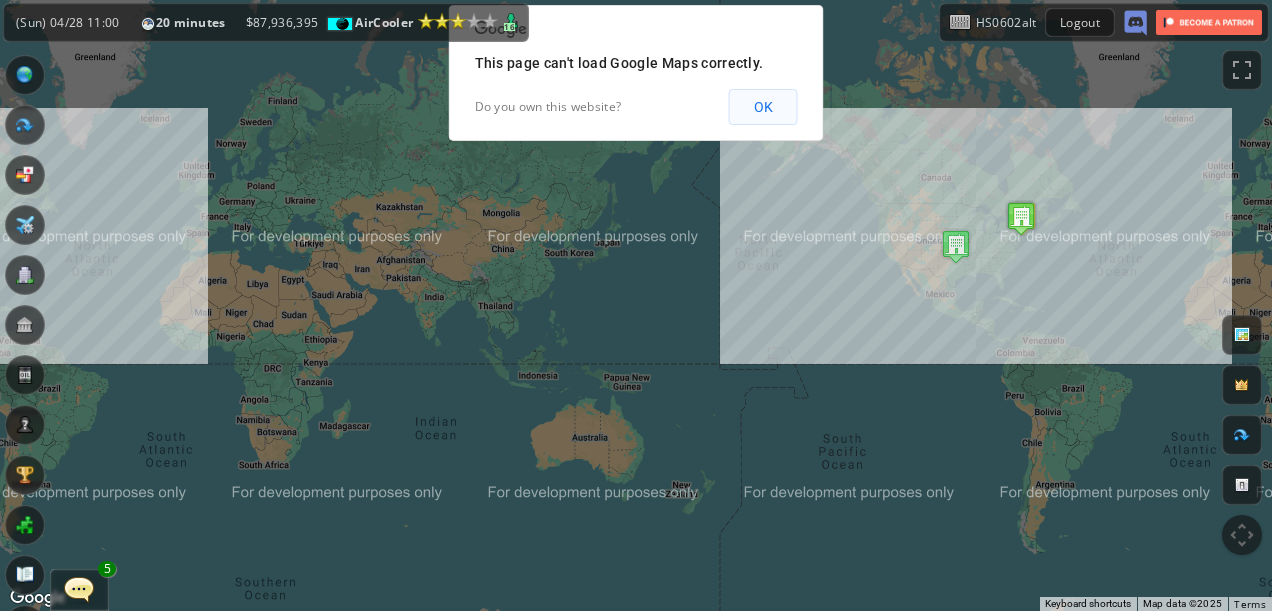 click on "OK" at bounding box center (763, 107) 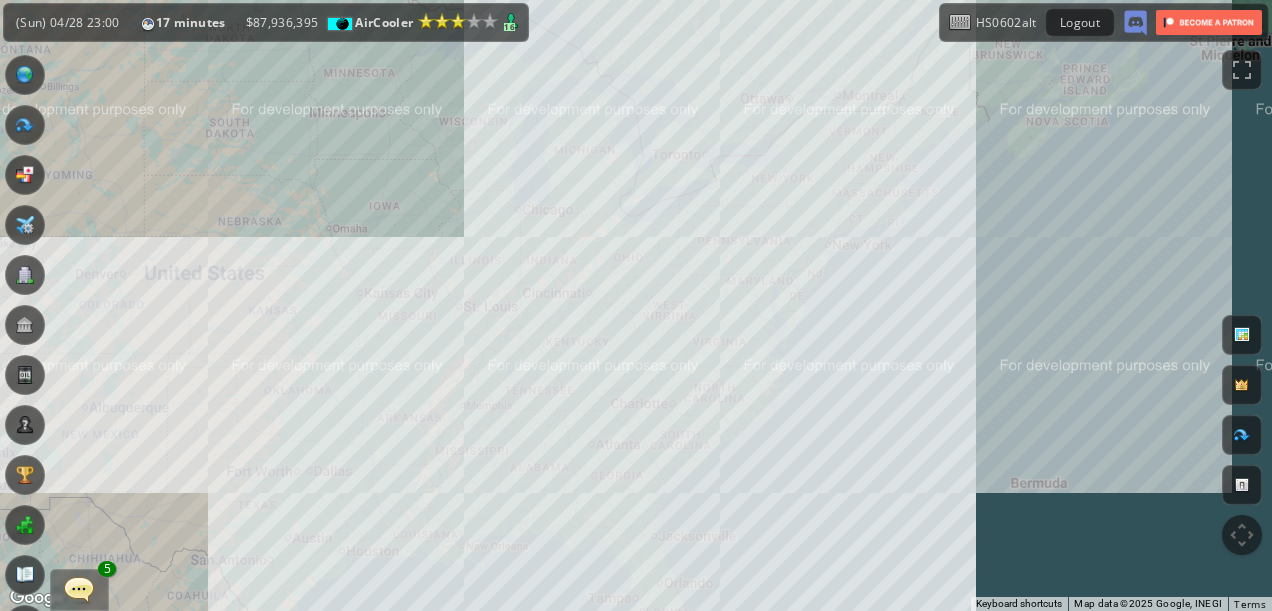 click on "To navigate, press the arrow keys." at bounding box center [636, 305] 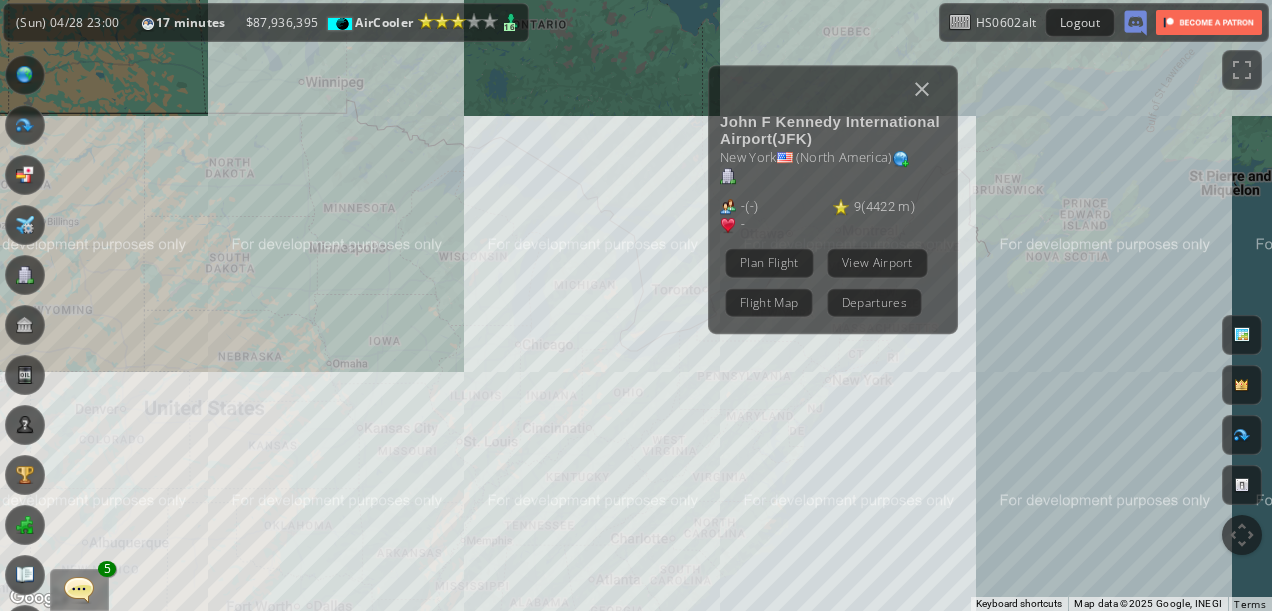 click on "View Airport" at bounding box center [877, 262] 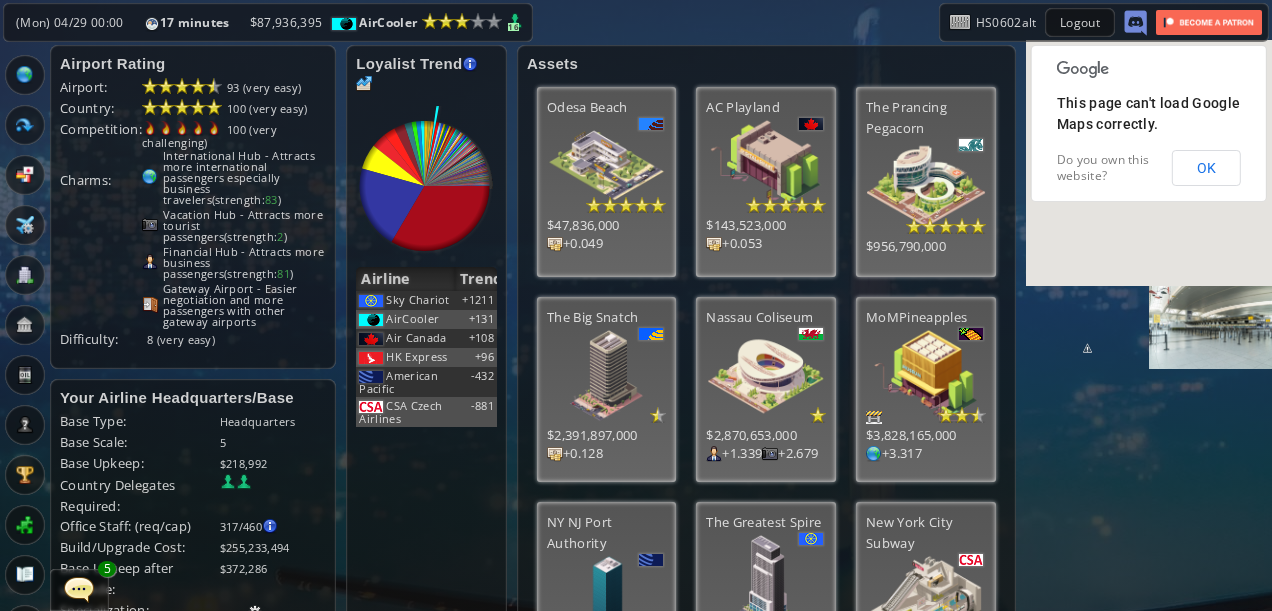 click at bounding box center (607, 166) 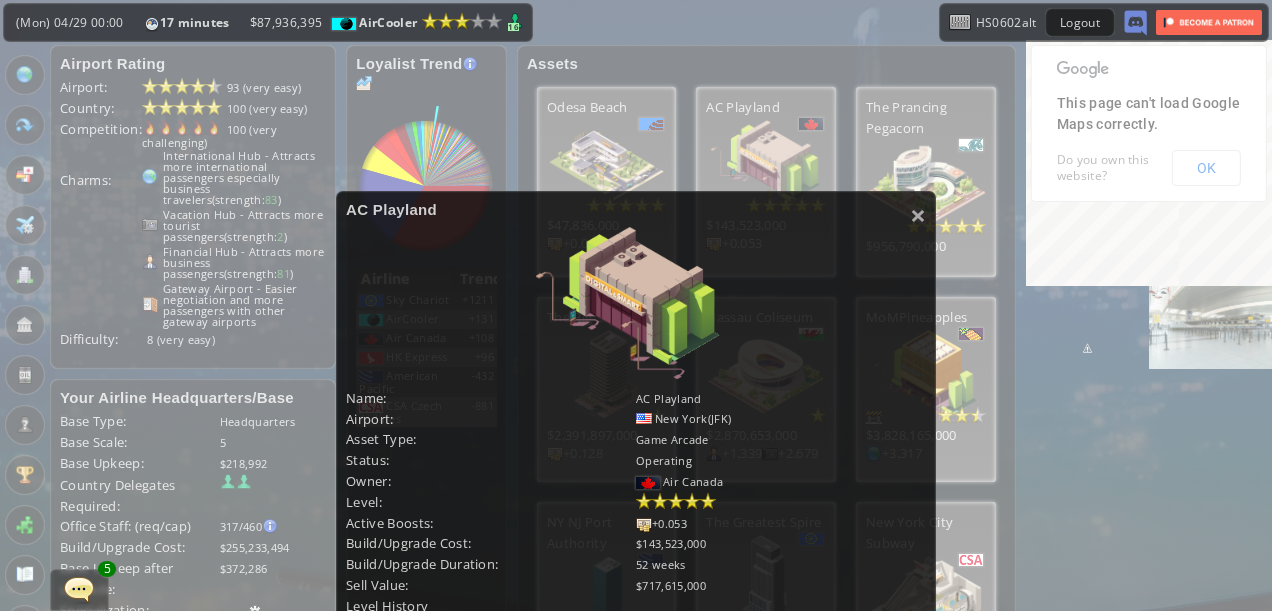 scroll, scrollTop: 1400, scrollLeft: 0, axis: vertical 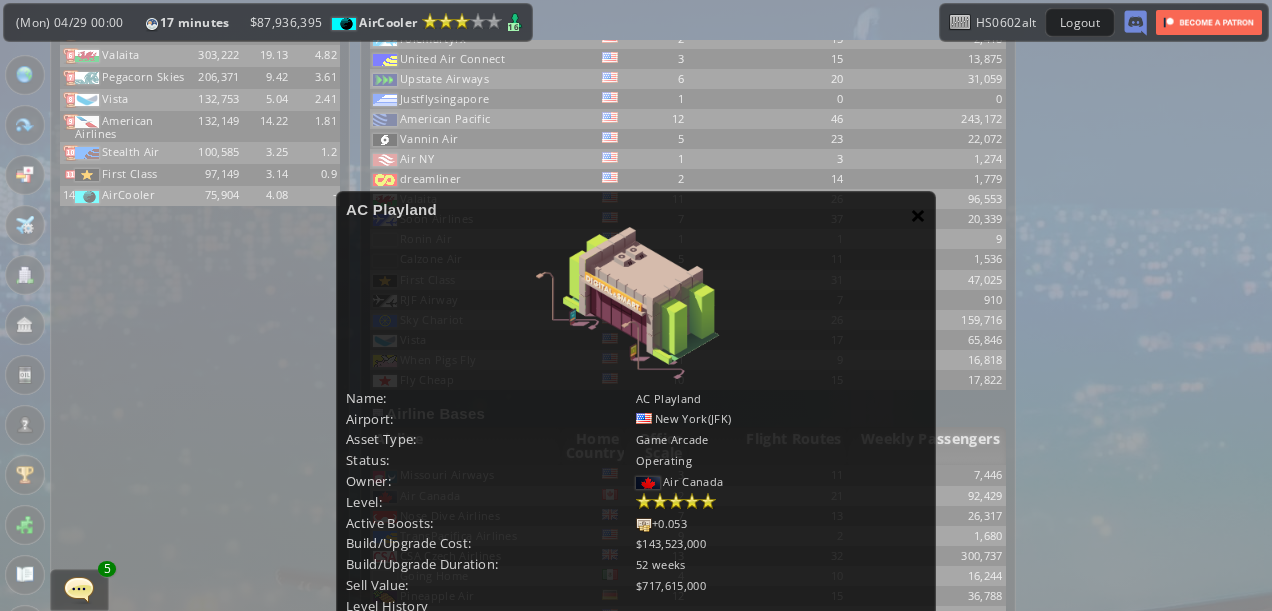 click on "×" at bounding box center [918, 215] 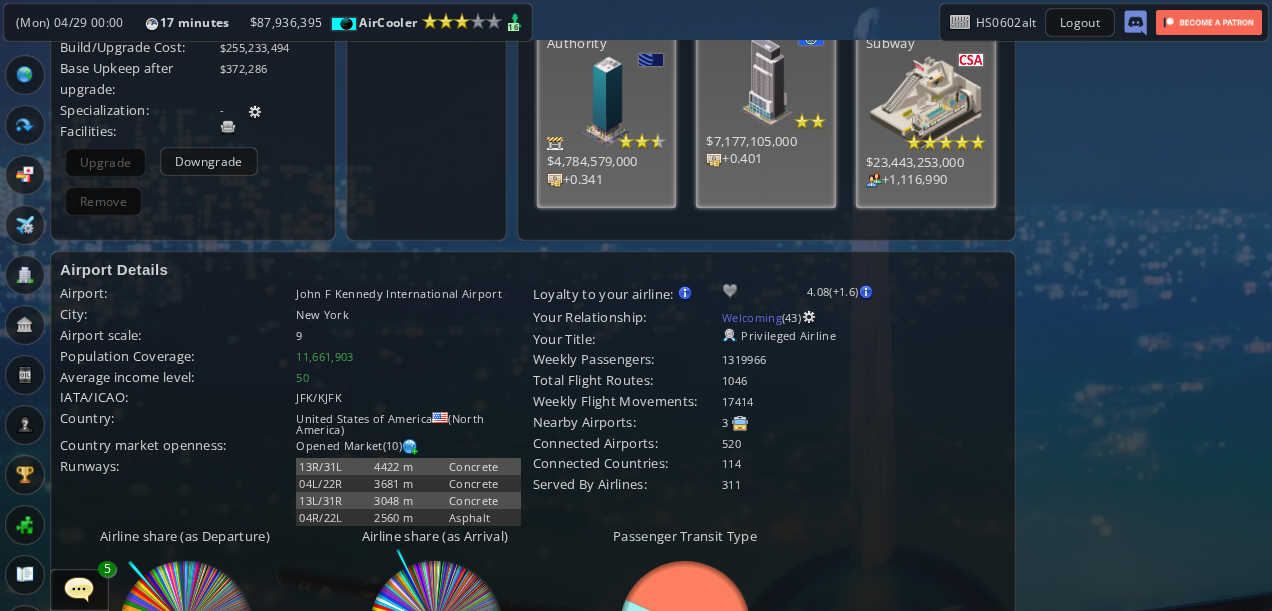 scroll, scrollTop: 0, scrollLeft: 0, axis: both 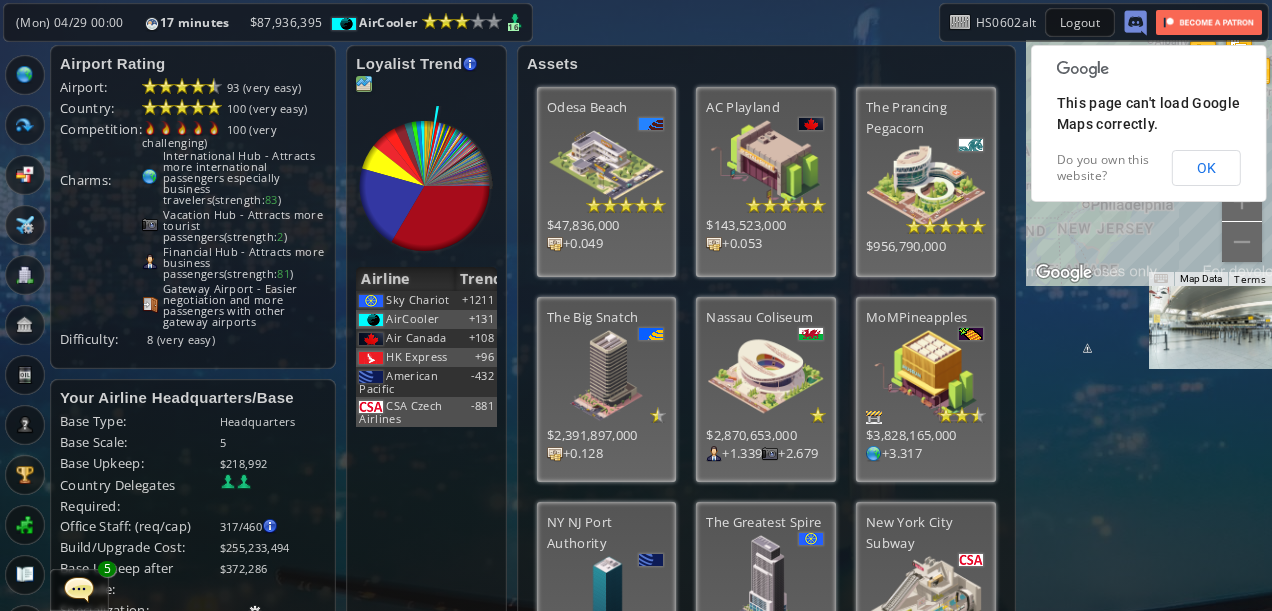 click at bounding box center [364, 84] 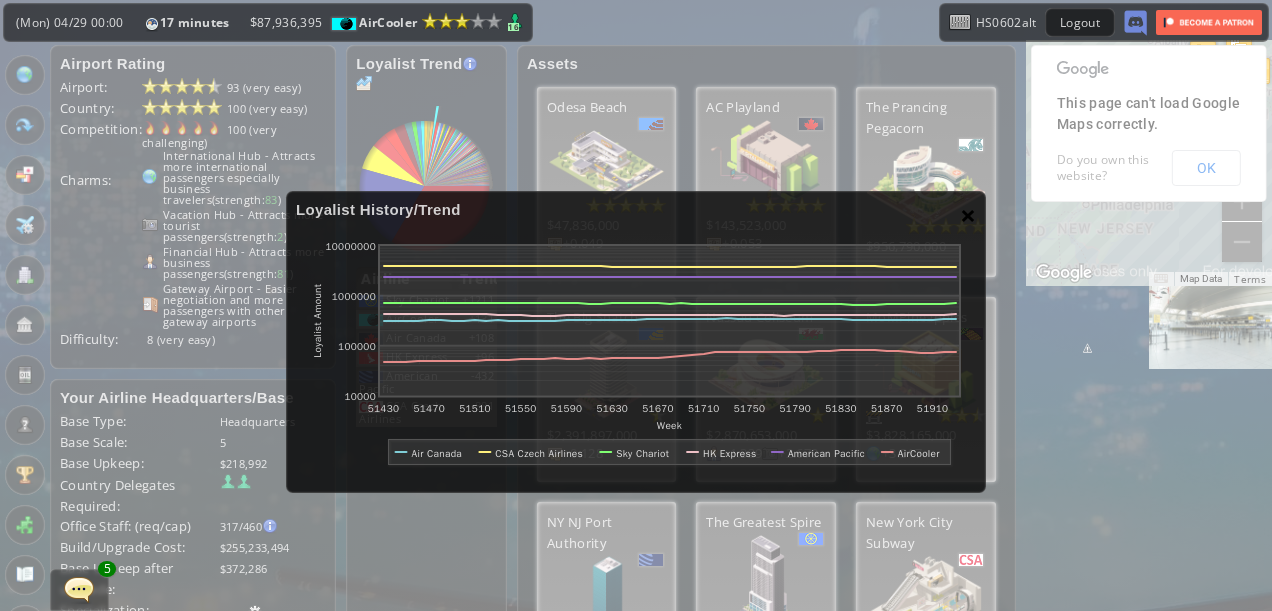 click on "×" at bounding box center [968, 215] 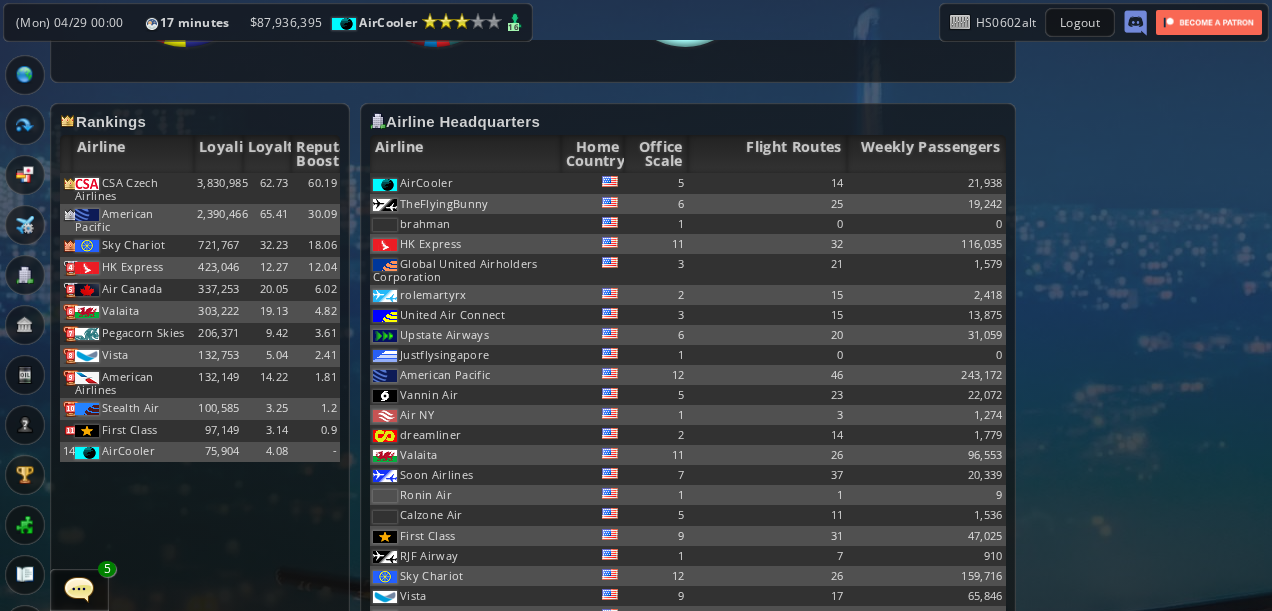 scroll, scrollTop: 1200, scrollLeft: 0, axis: vertical 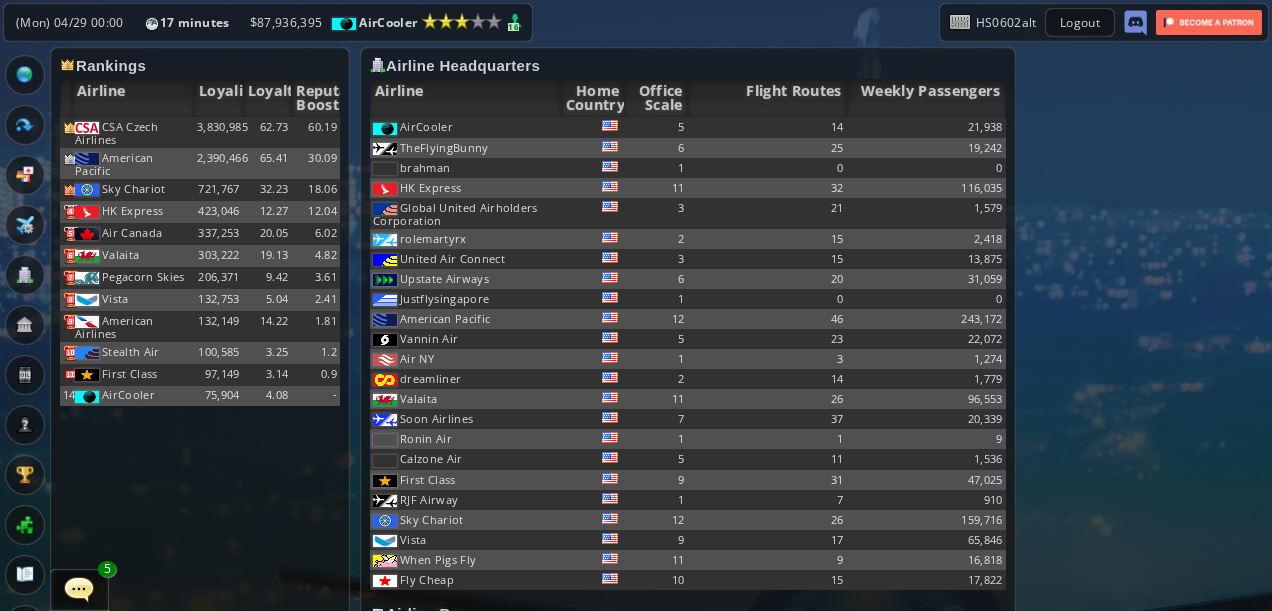 click at bounding box center (79, 589) 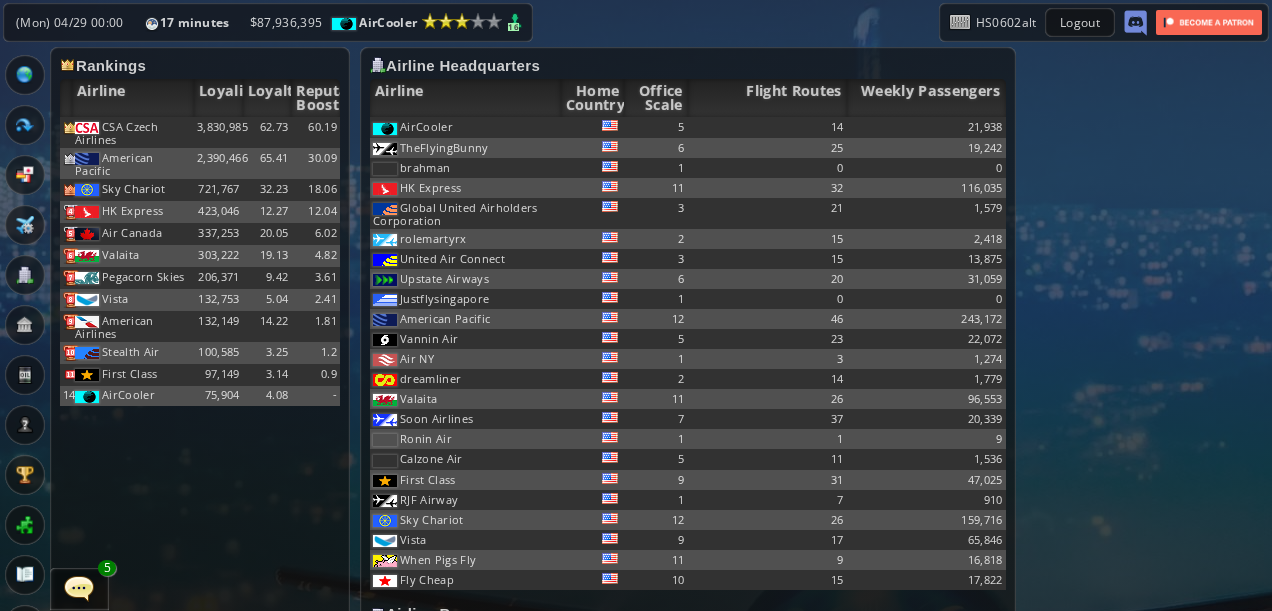 scroll, scrollTop: 420, scrollLeft: 0, axis: vertical 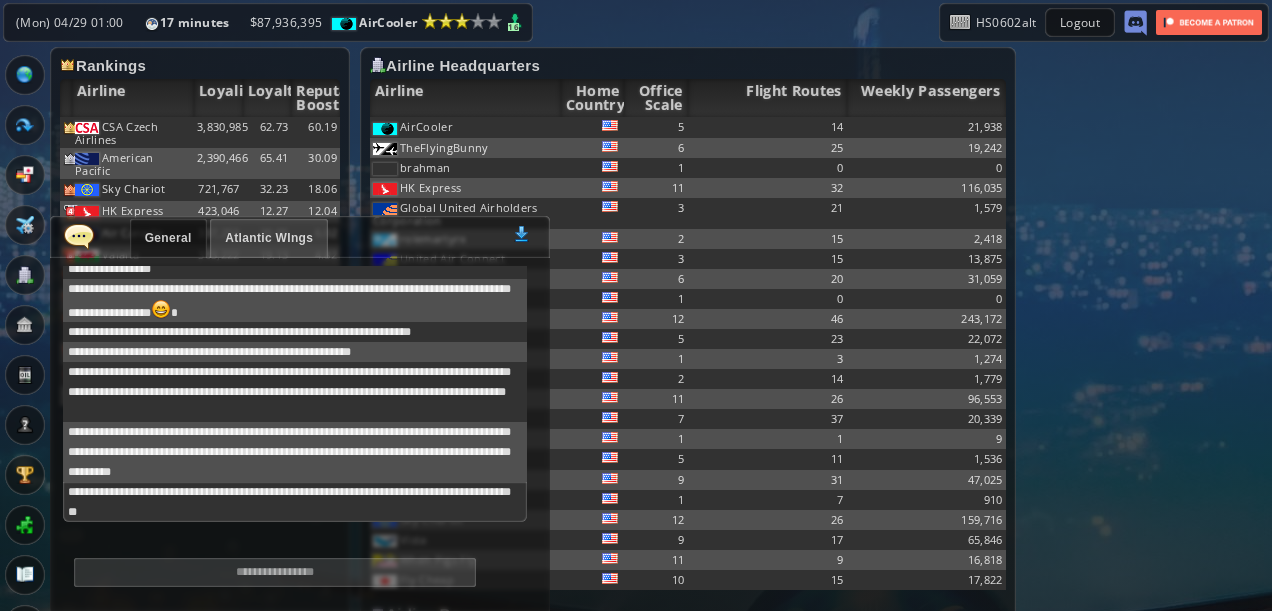click at bounding box center (79, 236) 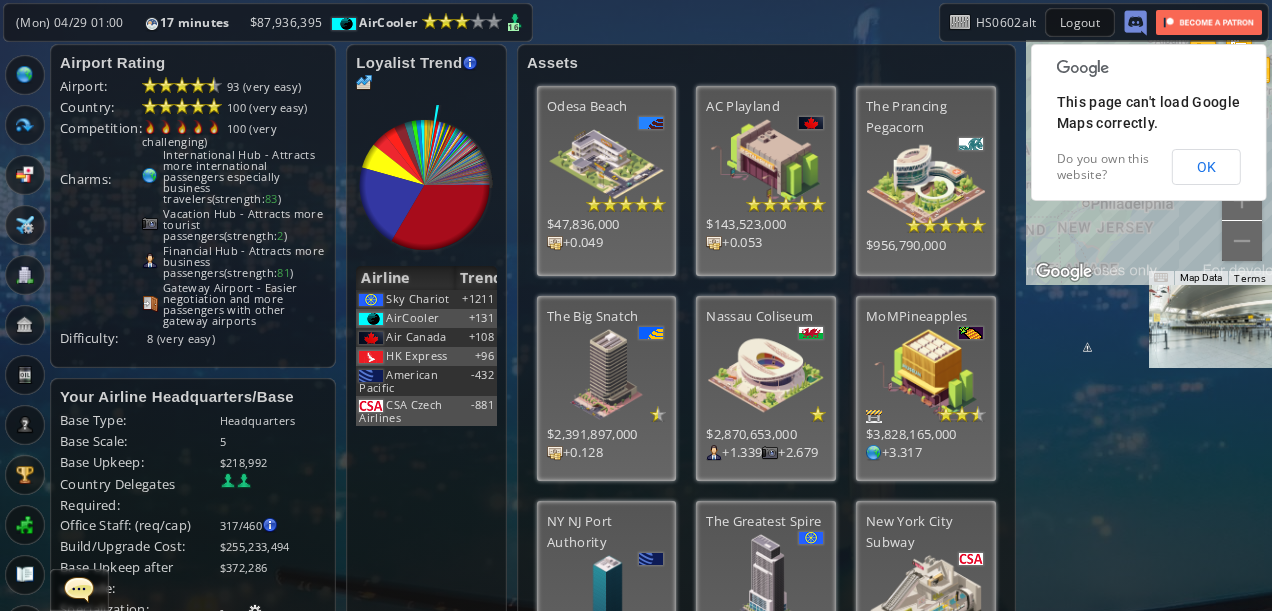 scroll, scrollTop: 0, scrollLeft: 0, axis: both 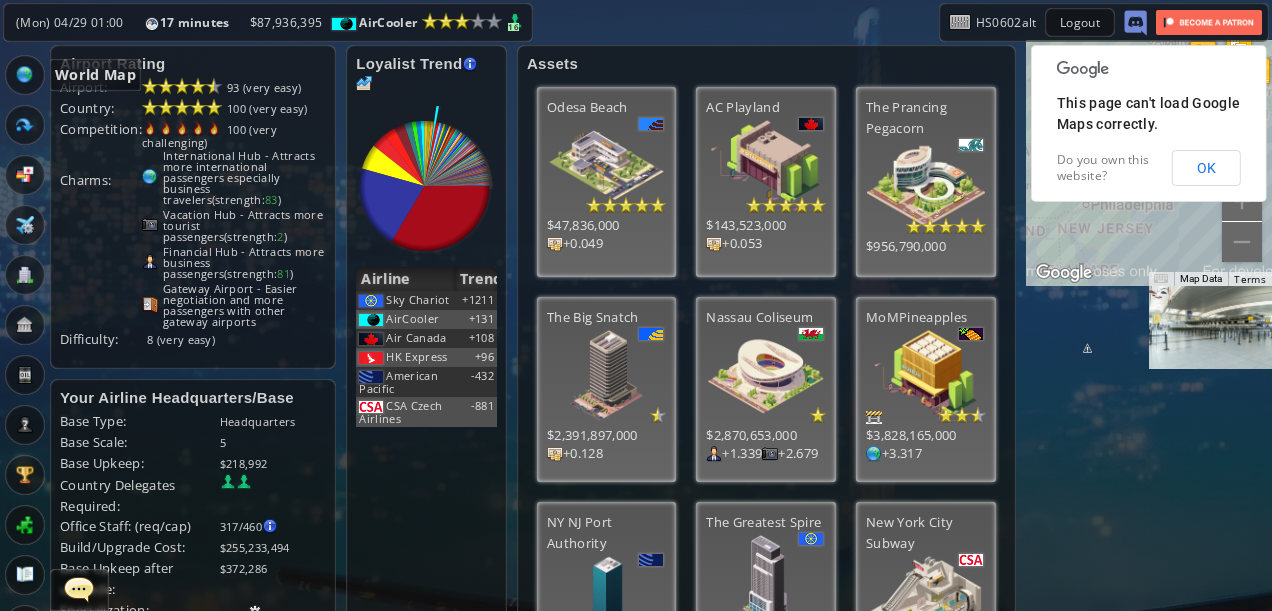 click at bounding box center (25, 75) 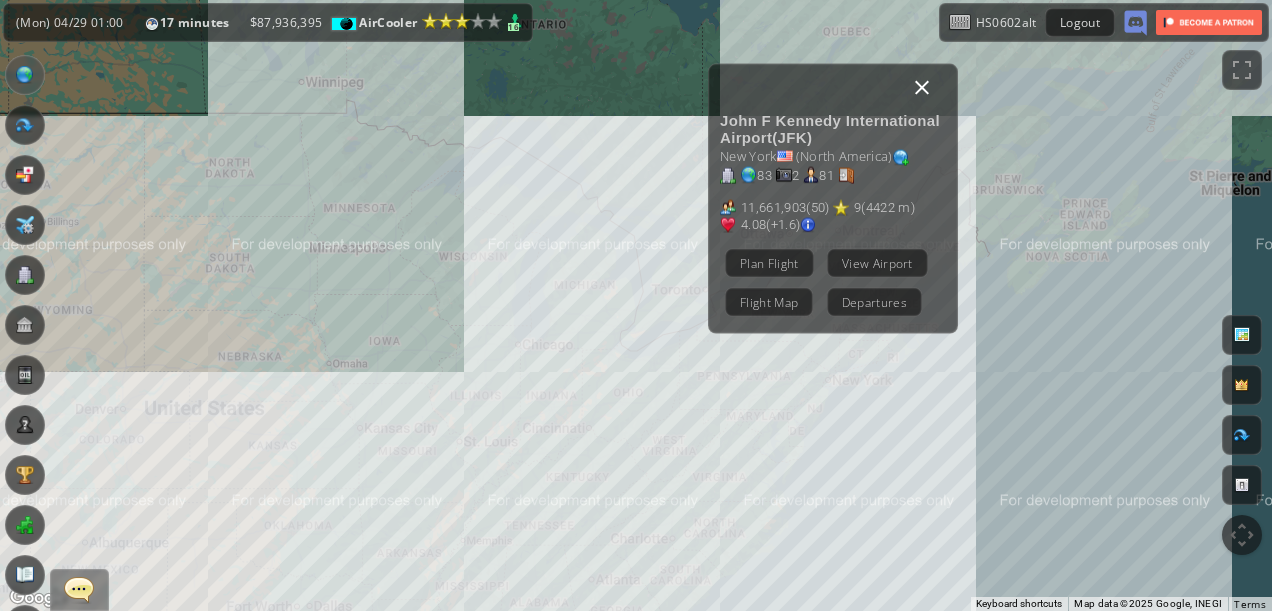 click at bounding box center [922, 87] 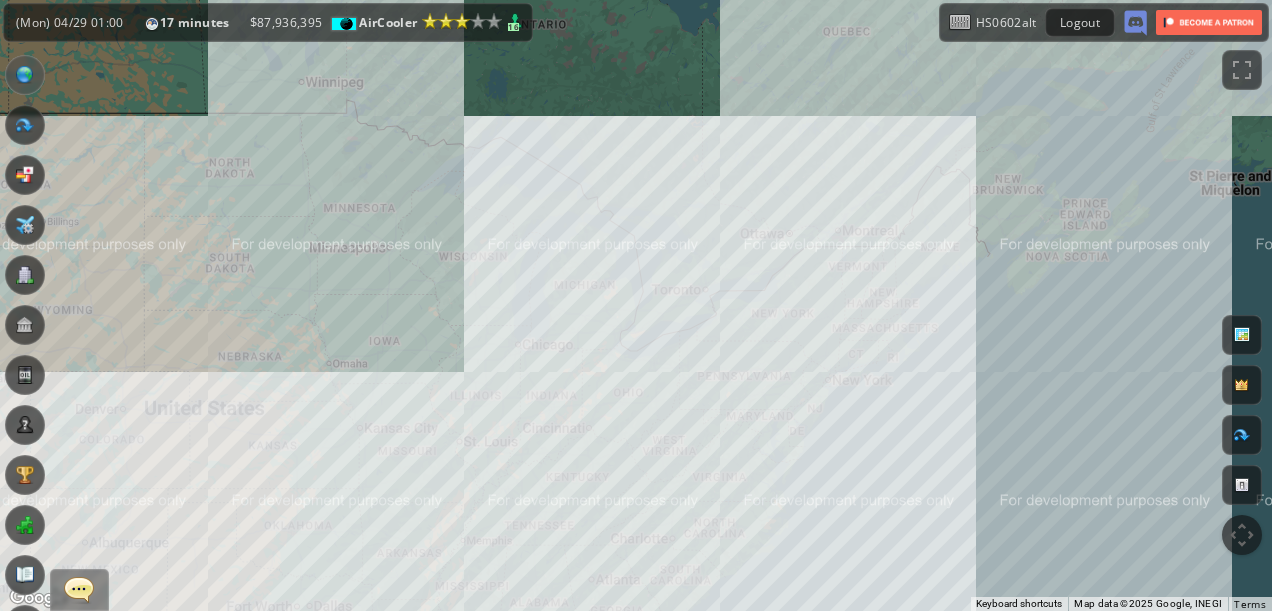 click on "To navigate, press the arrow keys." at bounding box center (636, 305) 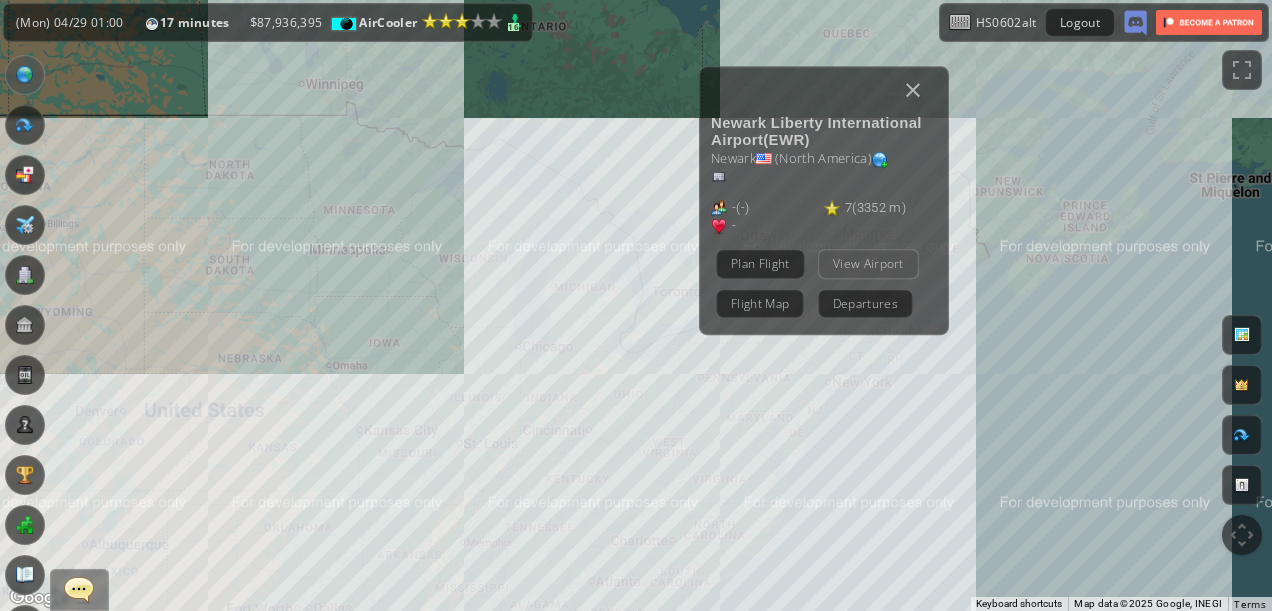 click on "View Airport" at bounding box center [868, 263] 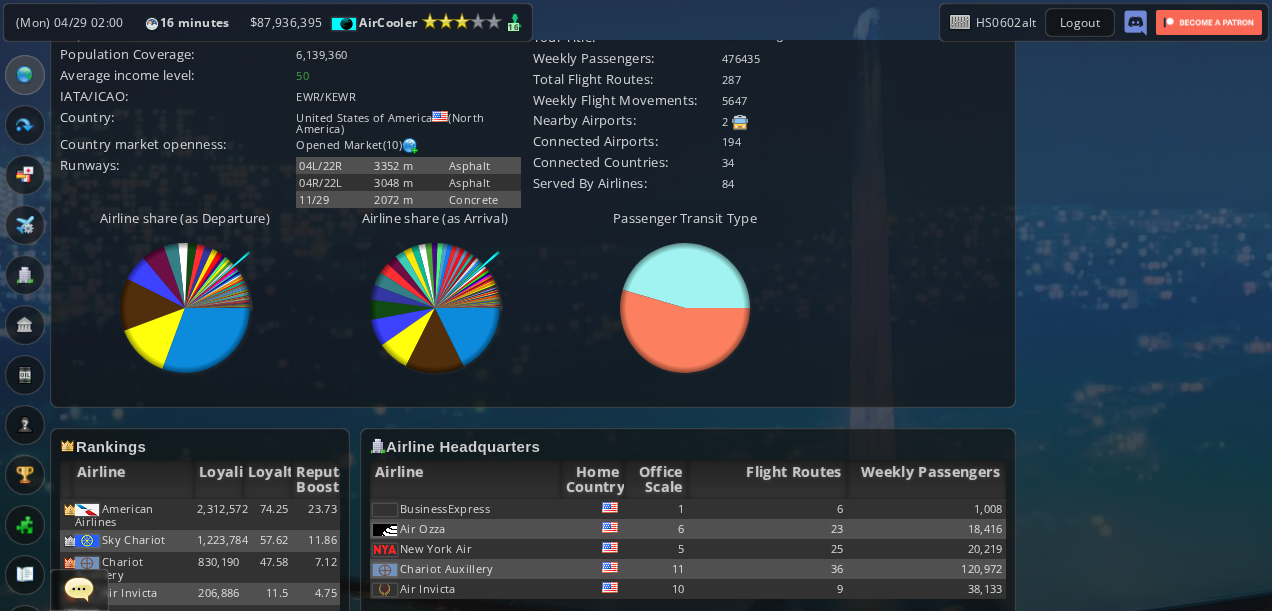 scroll, scrollTop: 1100, scrollLeft: 0, axis: vertical 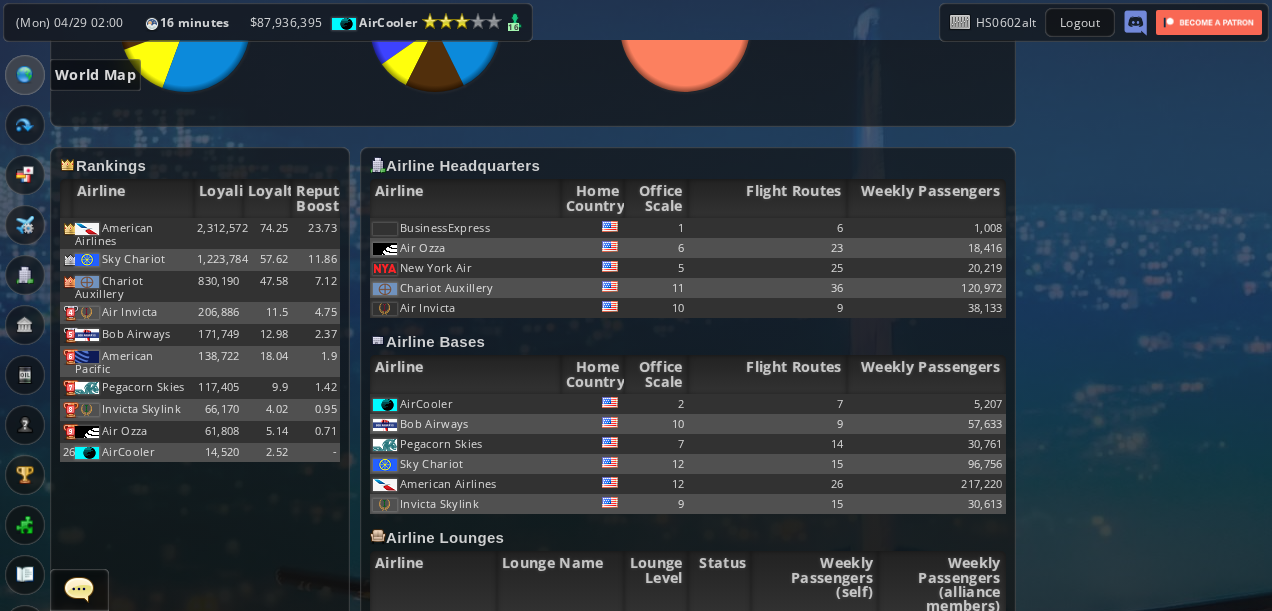 click at bounding box center [25, 75] 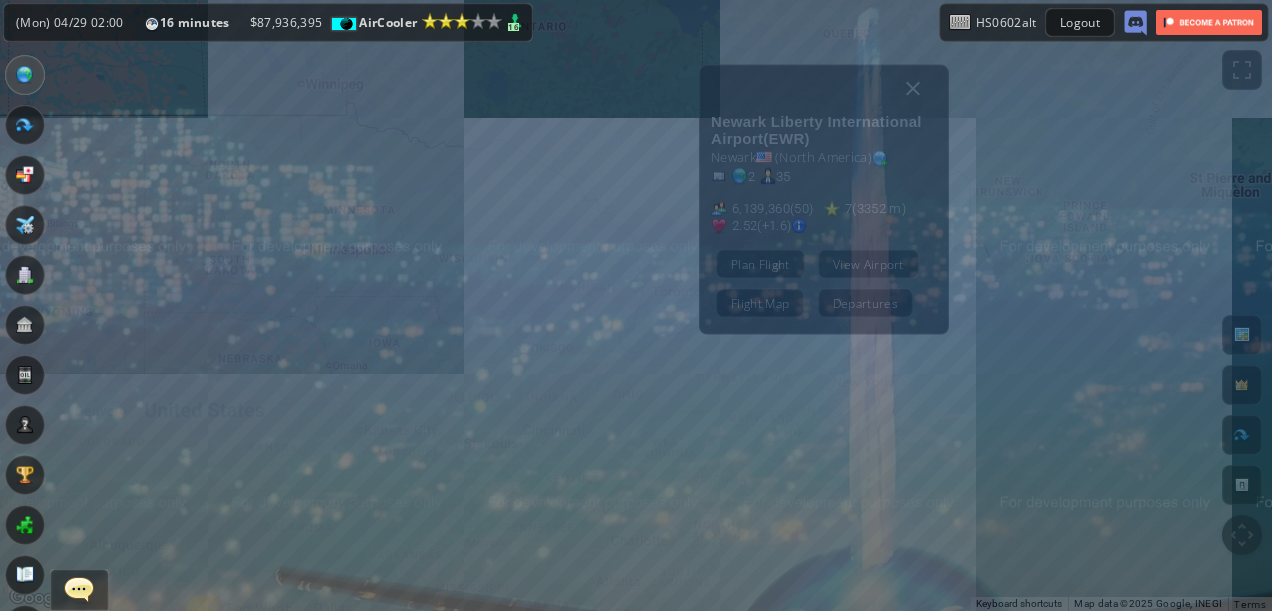 scroll, scrollTop: 0, scrollLeft: 0, axis: both 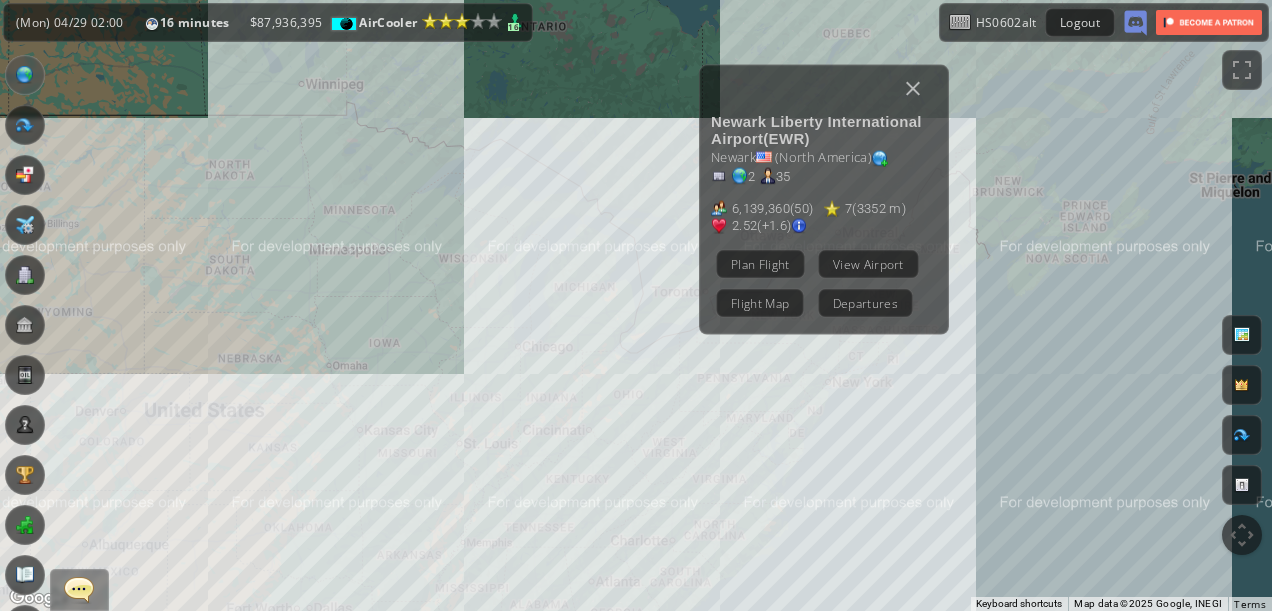 click on "To navigate, press the arrow keys.
[AIRPORT_NAME] ([AIRPORT_CODE])
[CITY]  ([CONTINENT])
[COORDINATES]
[NUMBER]  ( [NUMBER] )
[NUMBER]  ( [METERS] m )
[DECIMAL]
(+1.6)
Plan Flight
View Airport
Flight Map
Departures" at bounding box center (636, 305) 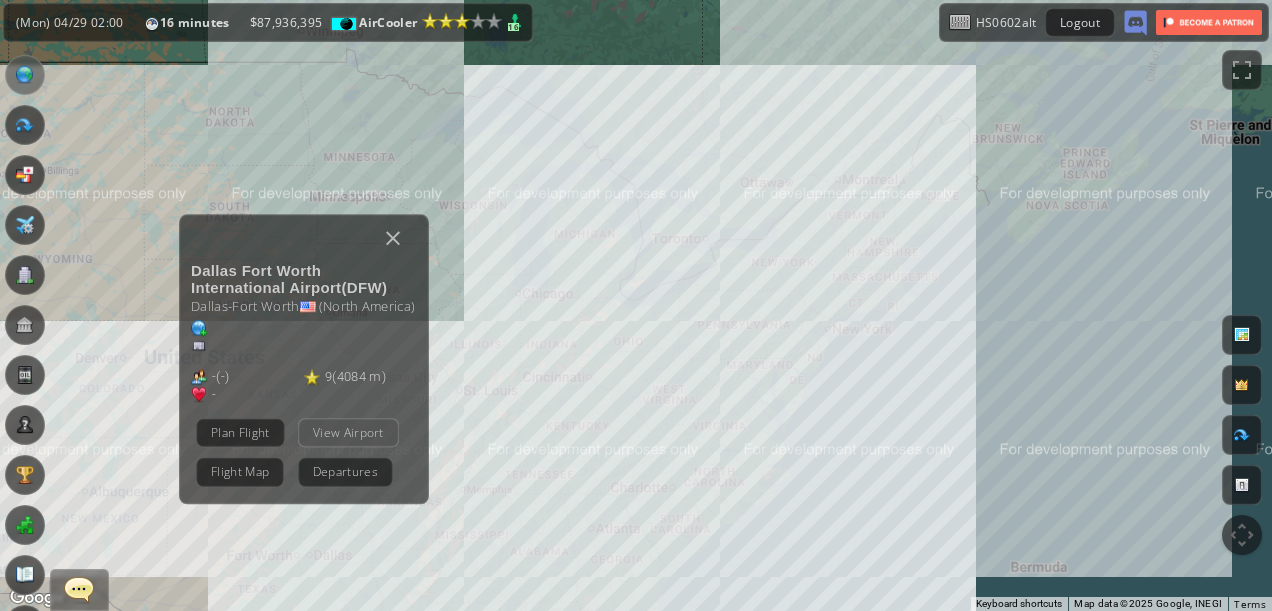 click on "View Airport" at bounding box center (348, 432) 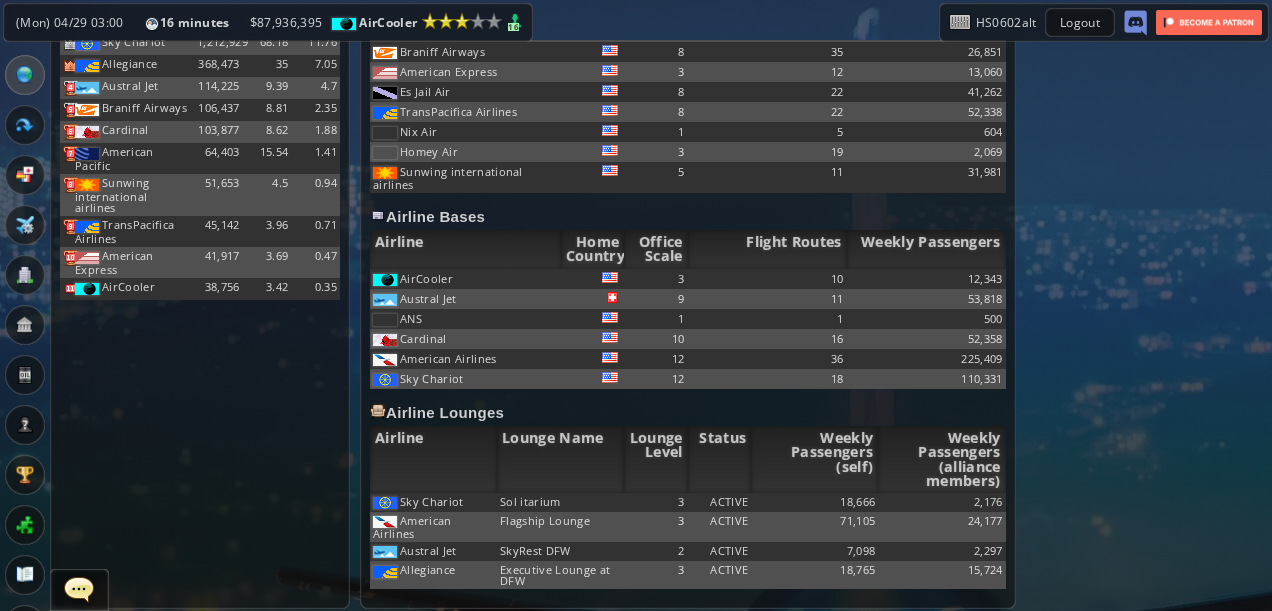scroll, scrollTop: 1336, scrollLeft: 0, axis: vertical 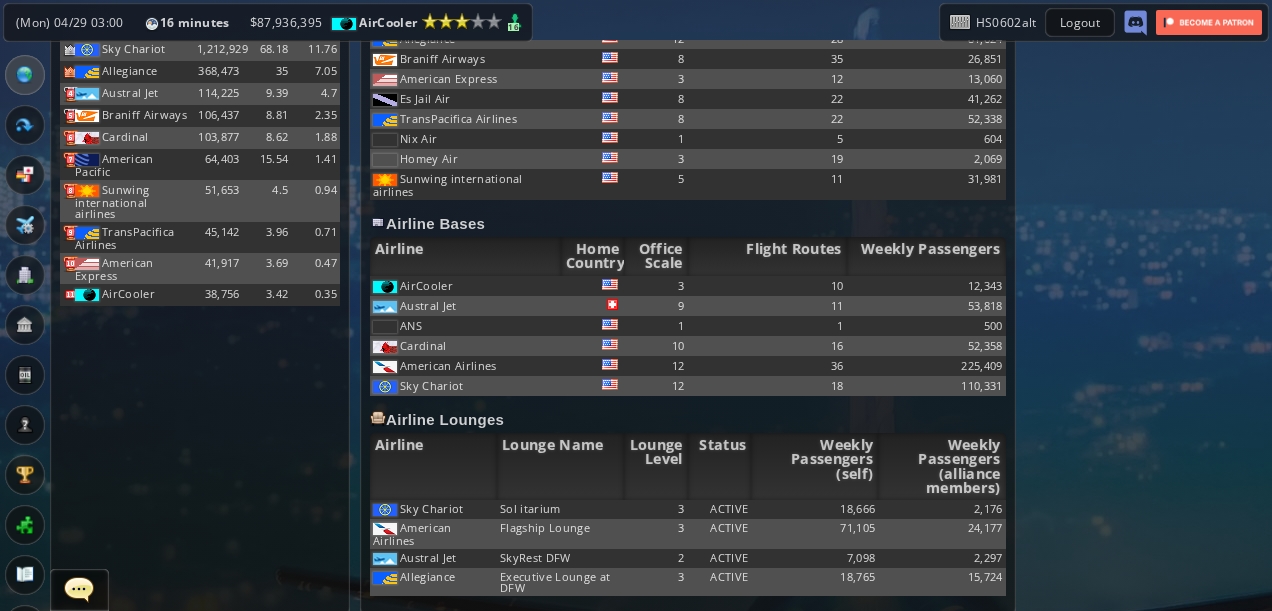 click at bounding box center [25, 125] 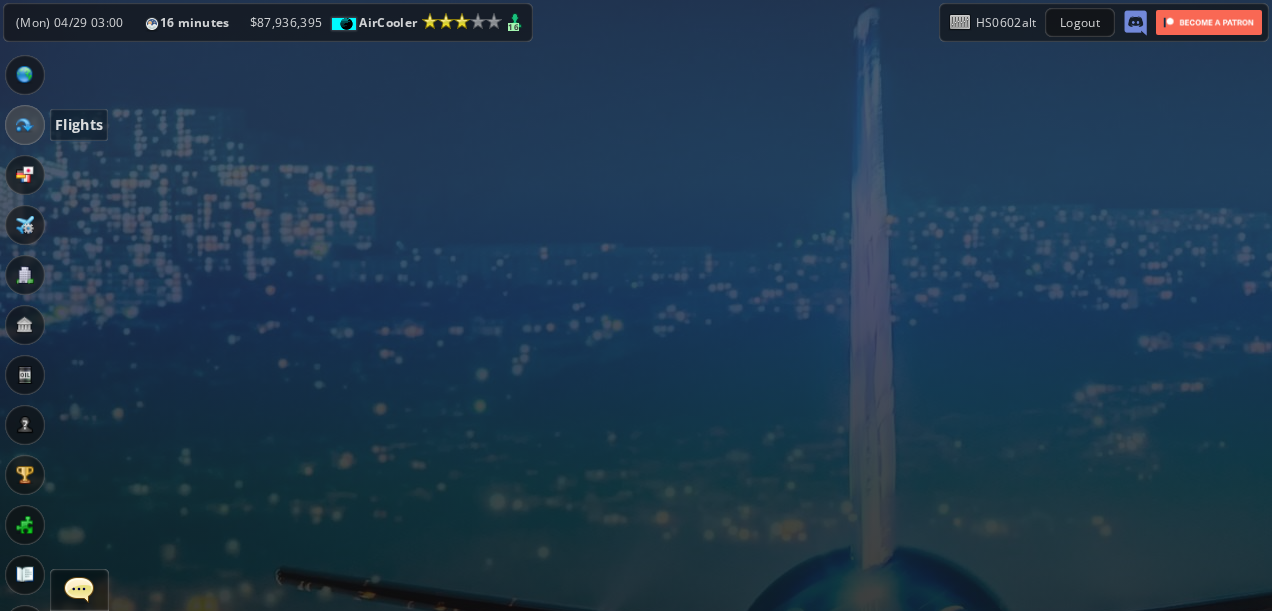 scroll, scrollTop: 0, scrollLeft: 0, axis: both 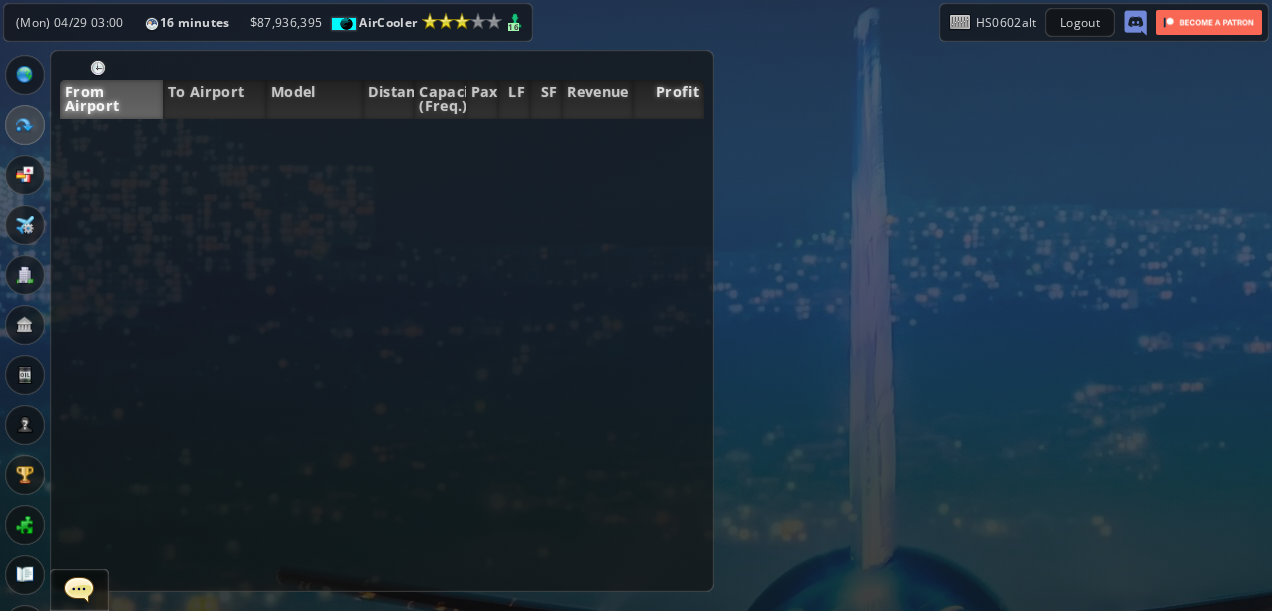 click on "Profit" at bounding box center (668, 99) 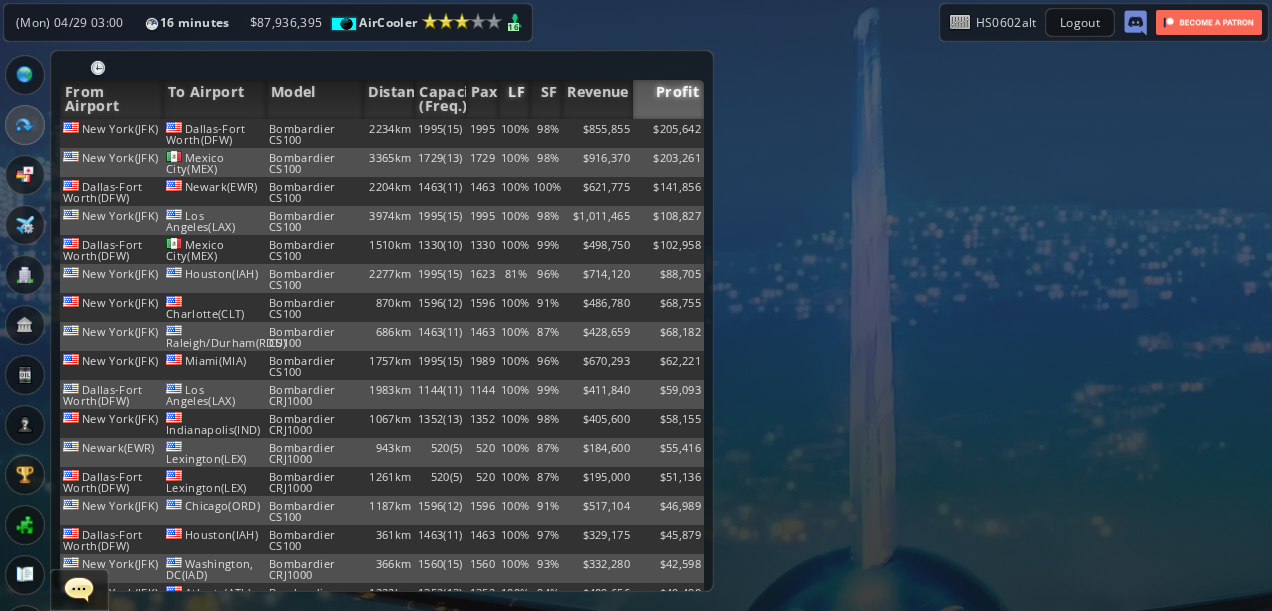 click on "LF" at bounding box center (514, 99) 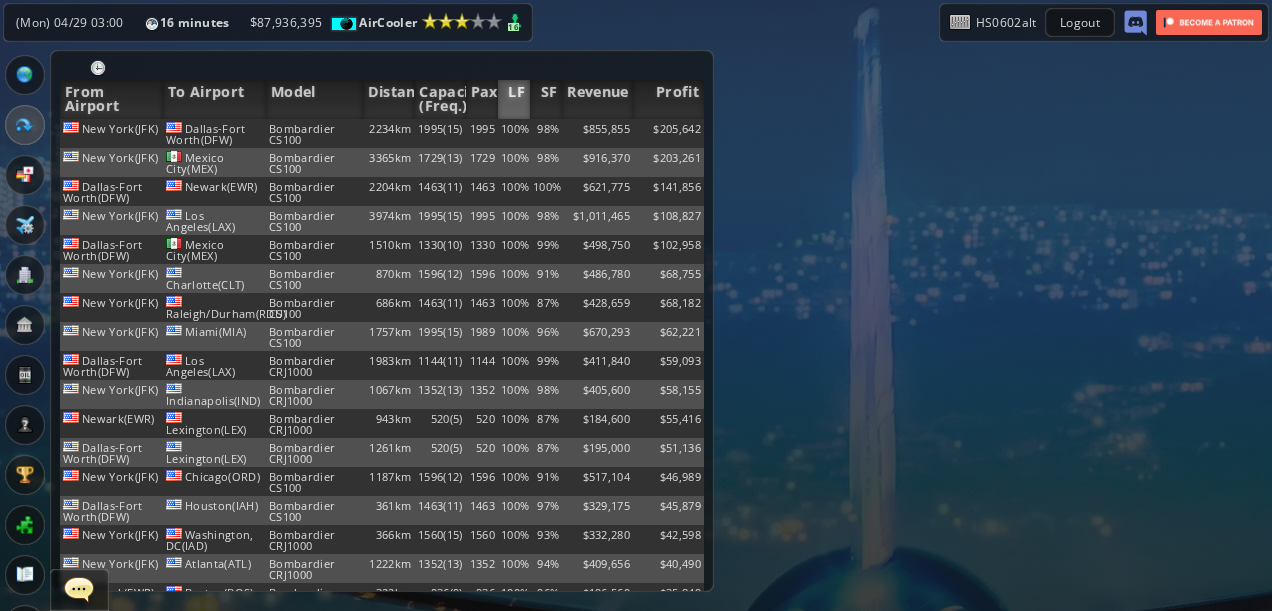 click on "LF" at bounding box center (514, 99) 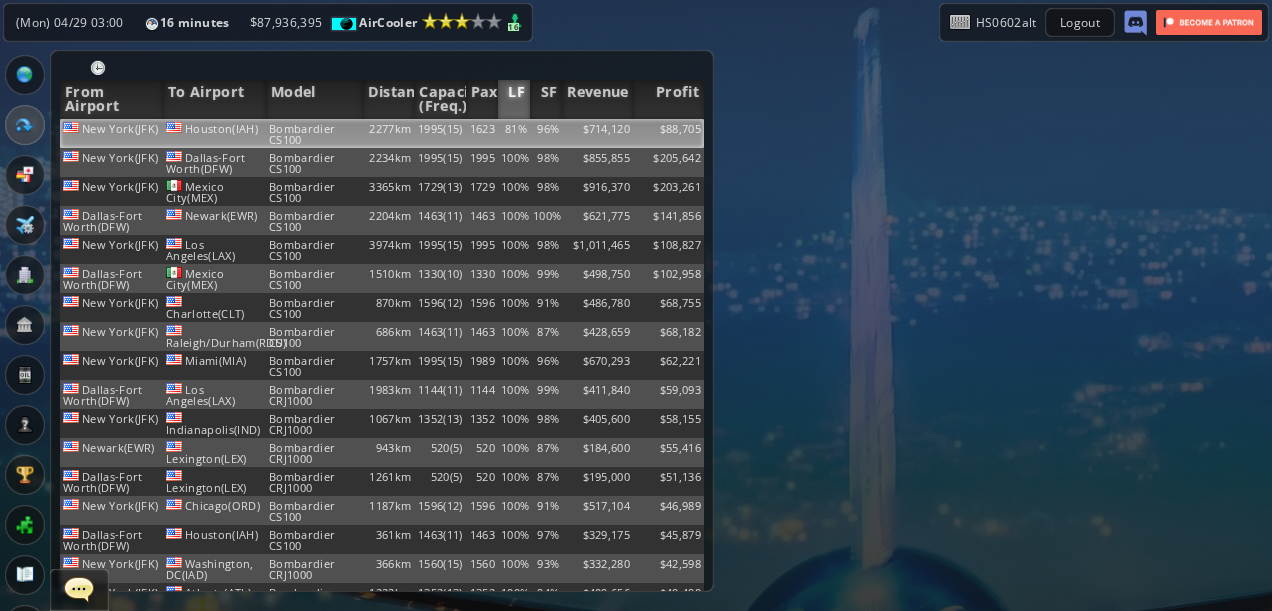 drag, startPoint x: 514, startPoint y: 95, endPoint x: 510, endPoint y: 124, distance: 29.274563 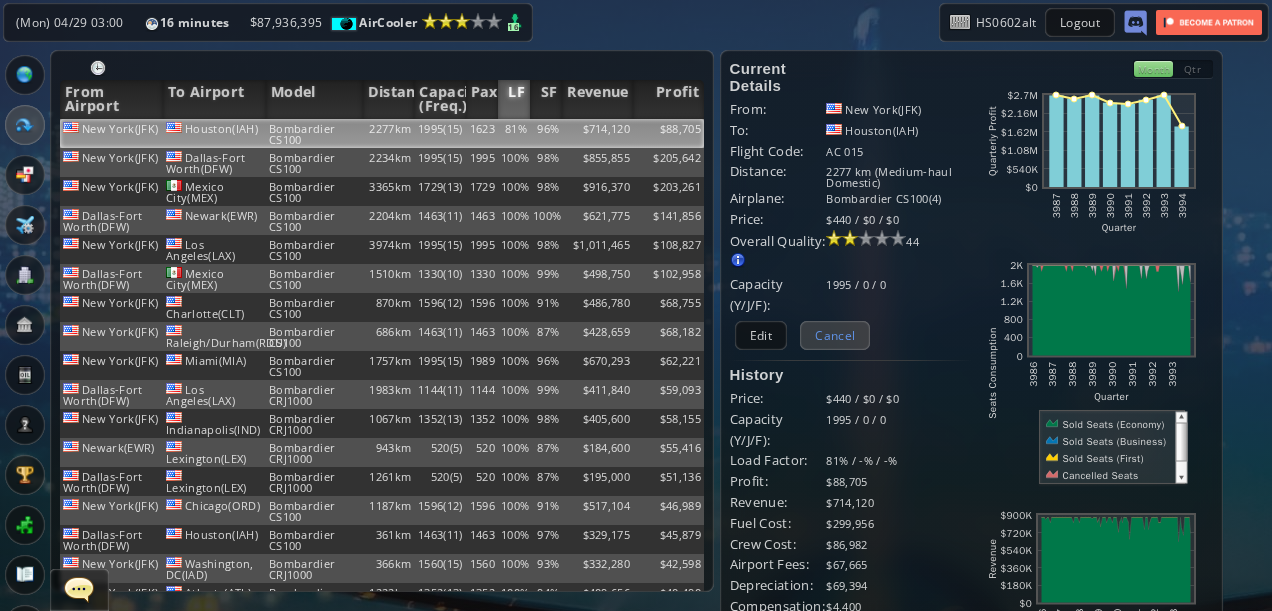 click on "Cancel" at bounding box center (835, 335) 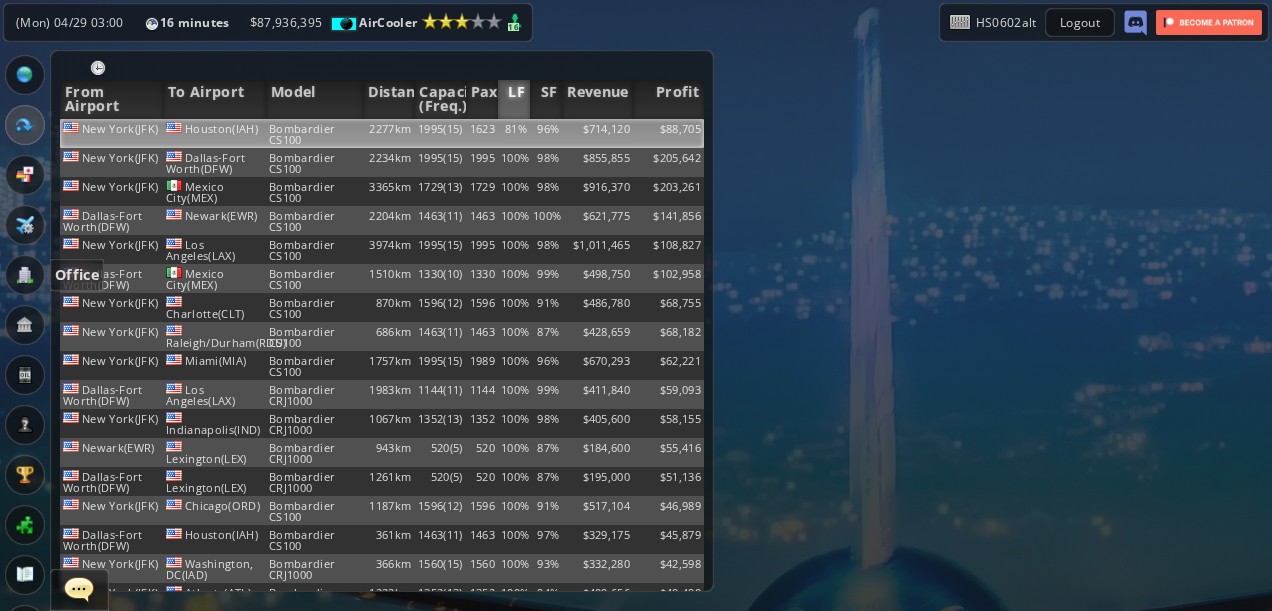 click at bounding box center (25, 275) 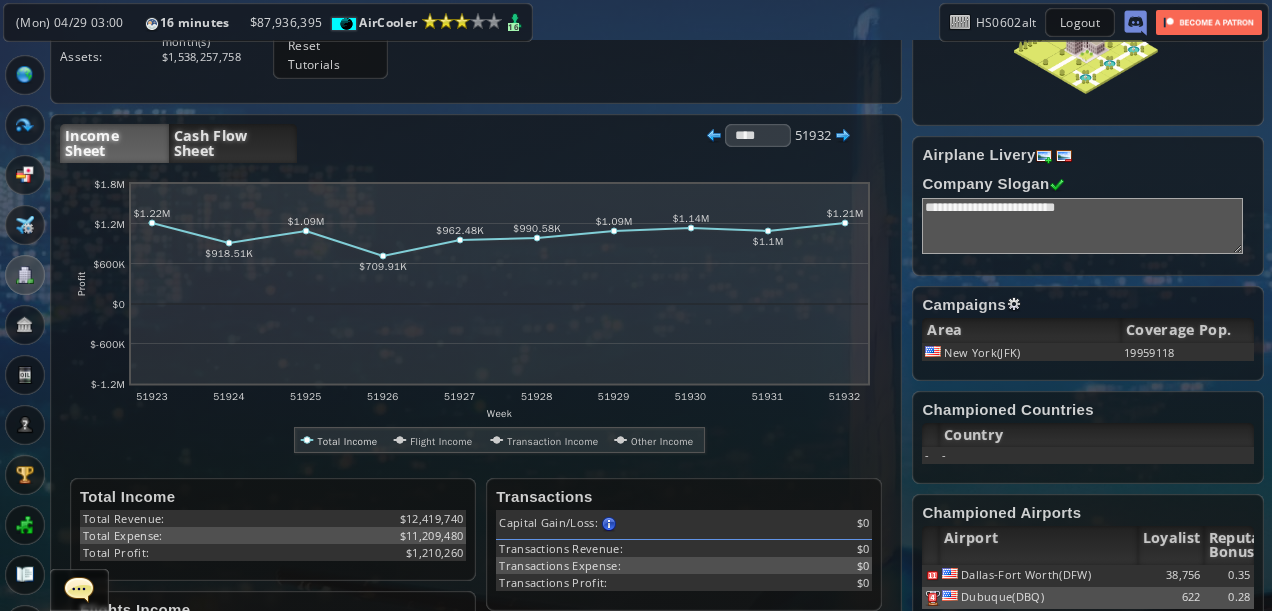 scroll, scrollTop: 200, scrollLeft: 0, axis: vertical 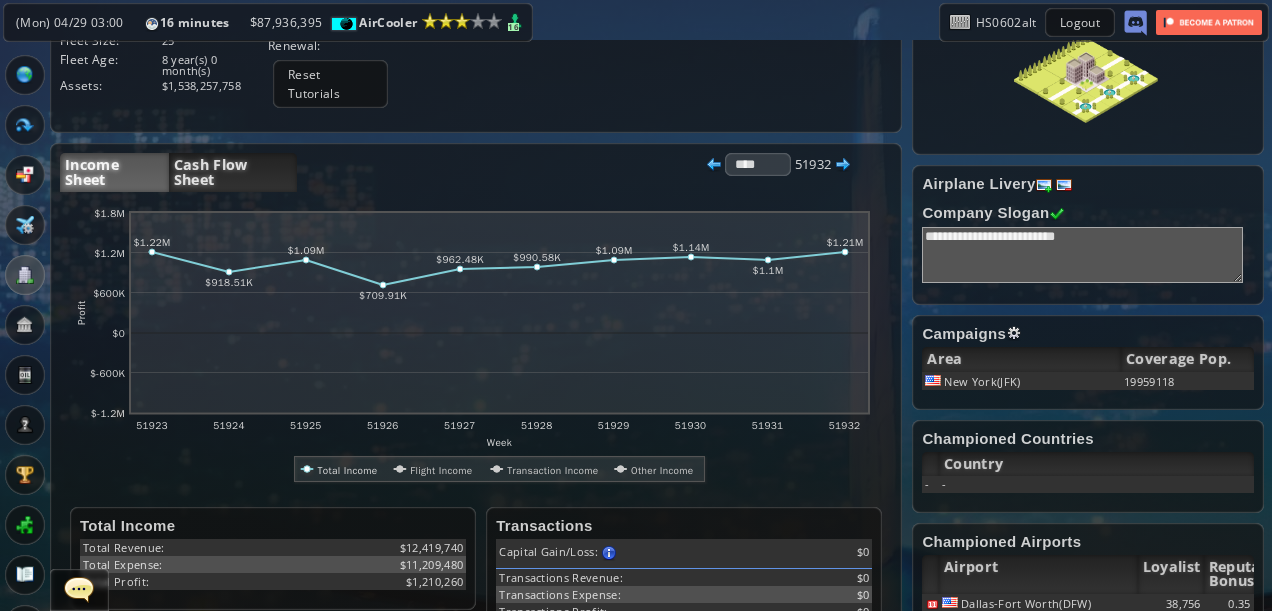 click on "Cash Flow Sheet" at bounding box center (233, 172) 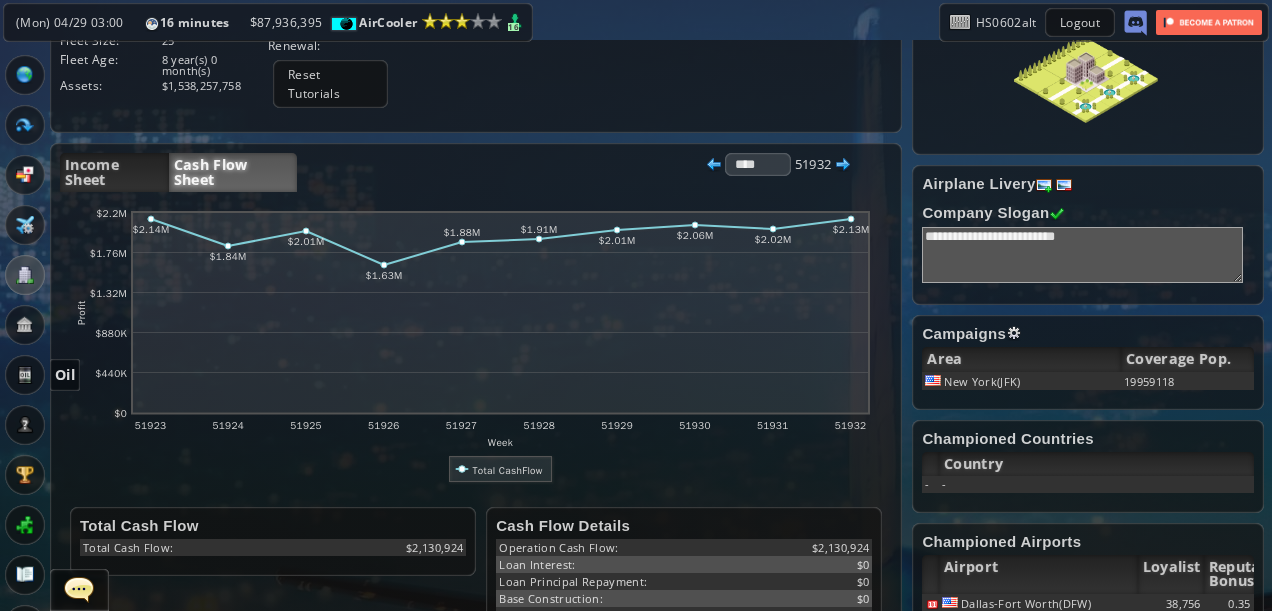 click at bounding box center (25, 375) 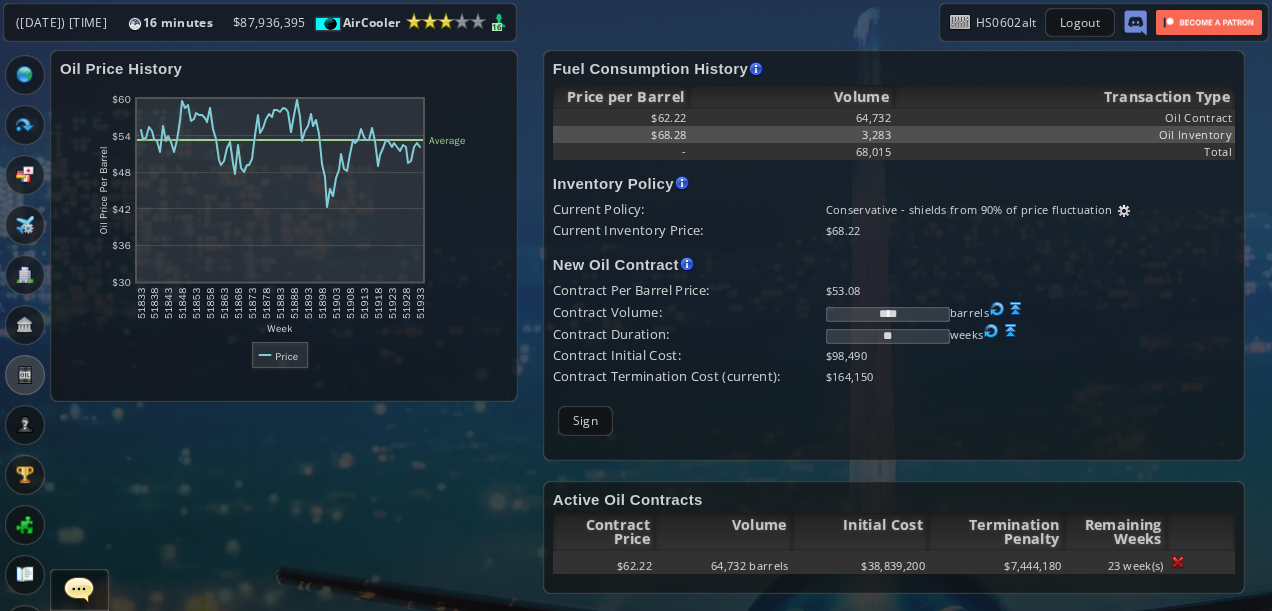 scroll, scrollTop: 3, scrollLeft: 0, axis: vertical 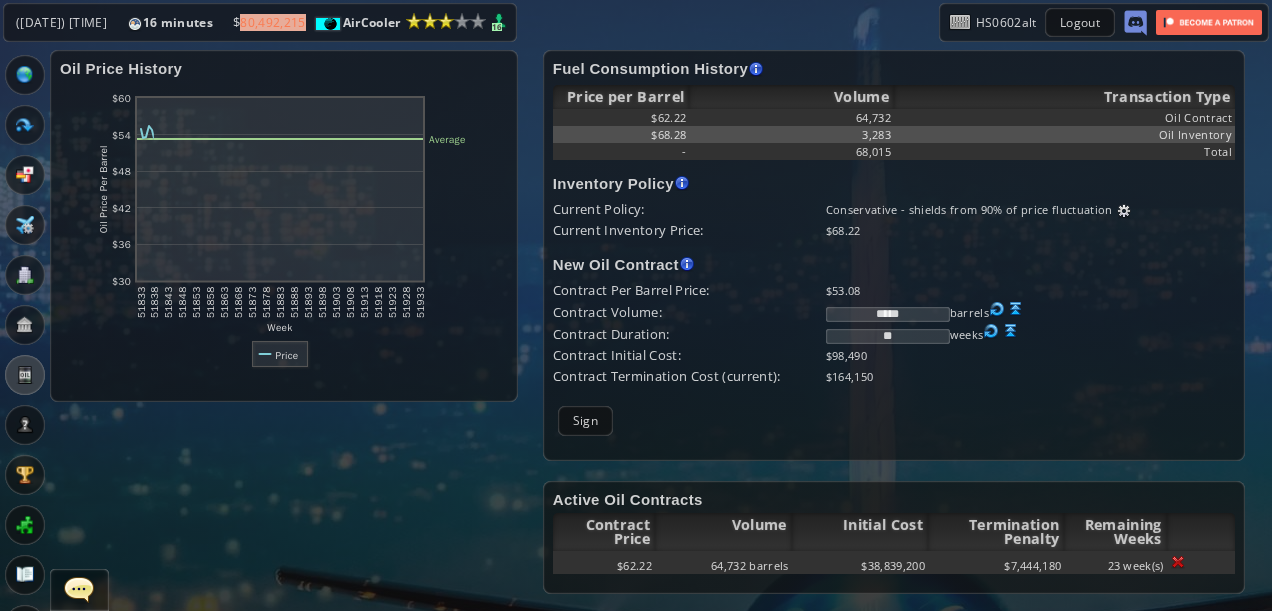 click at bounding box center [1016, 309] 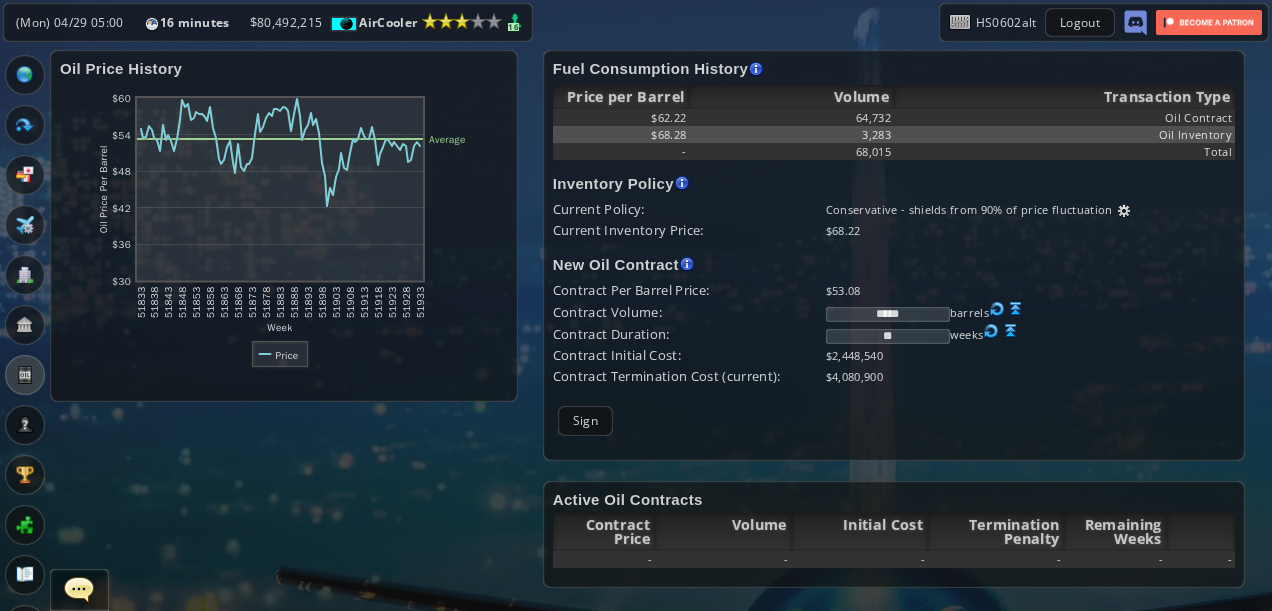 click on "*****" at bounding box center [888, 314] 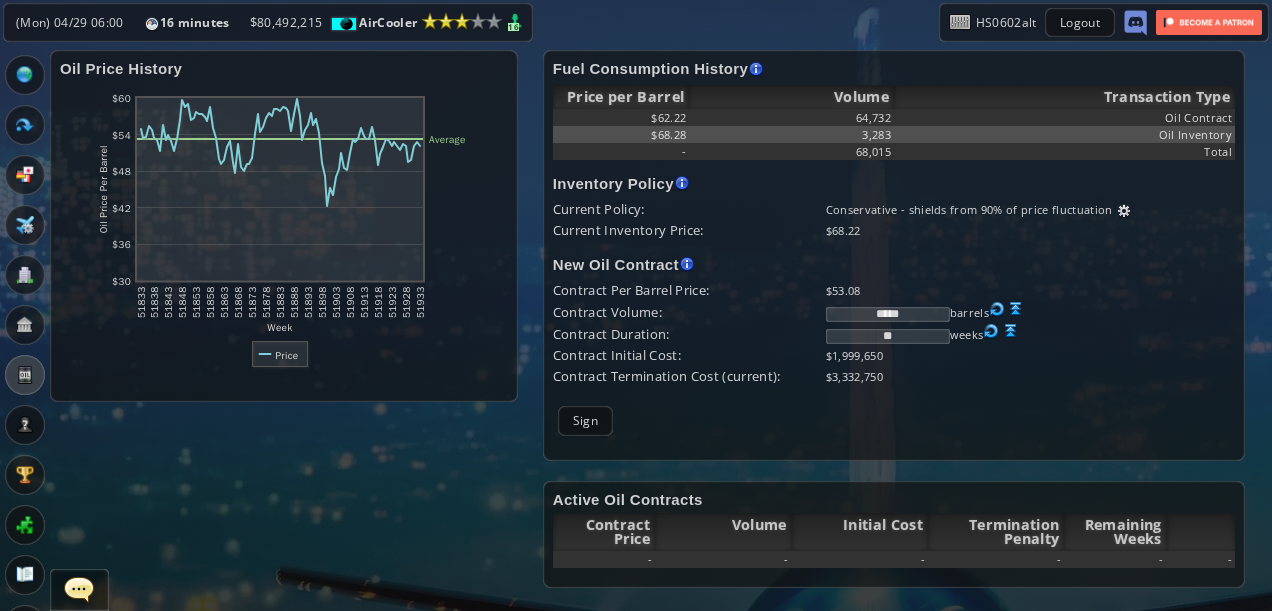 type on "*****" 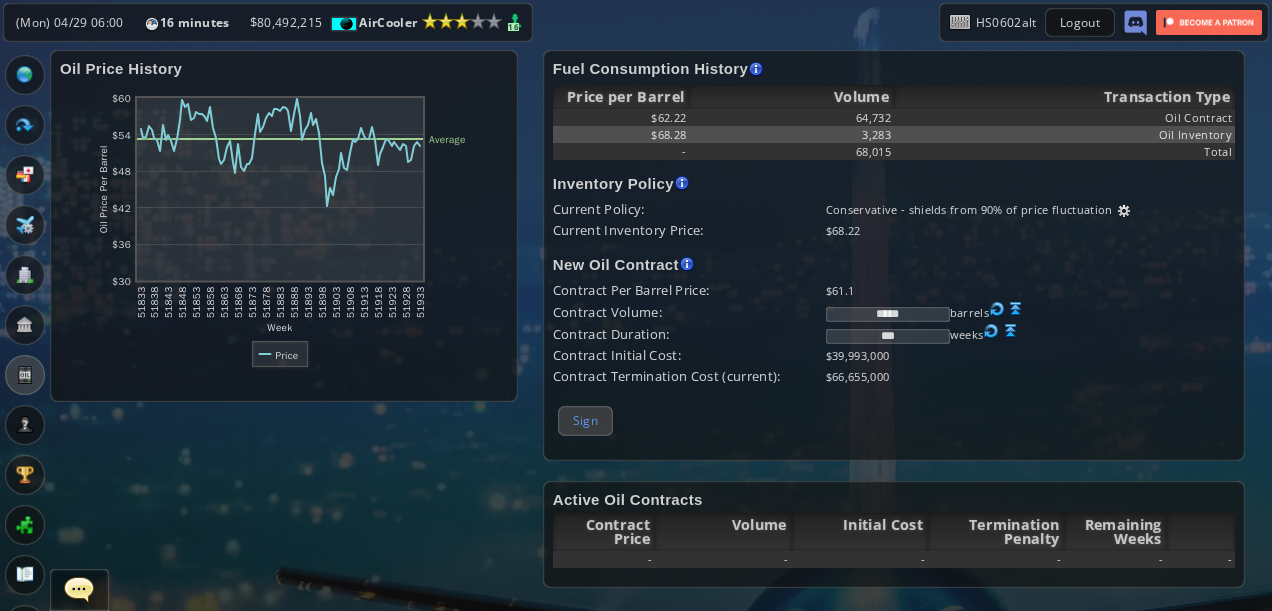 click on "Sign" at bounding box center [585, 420] 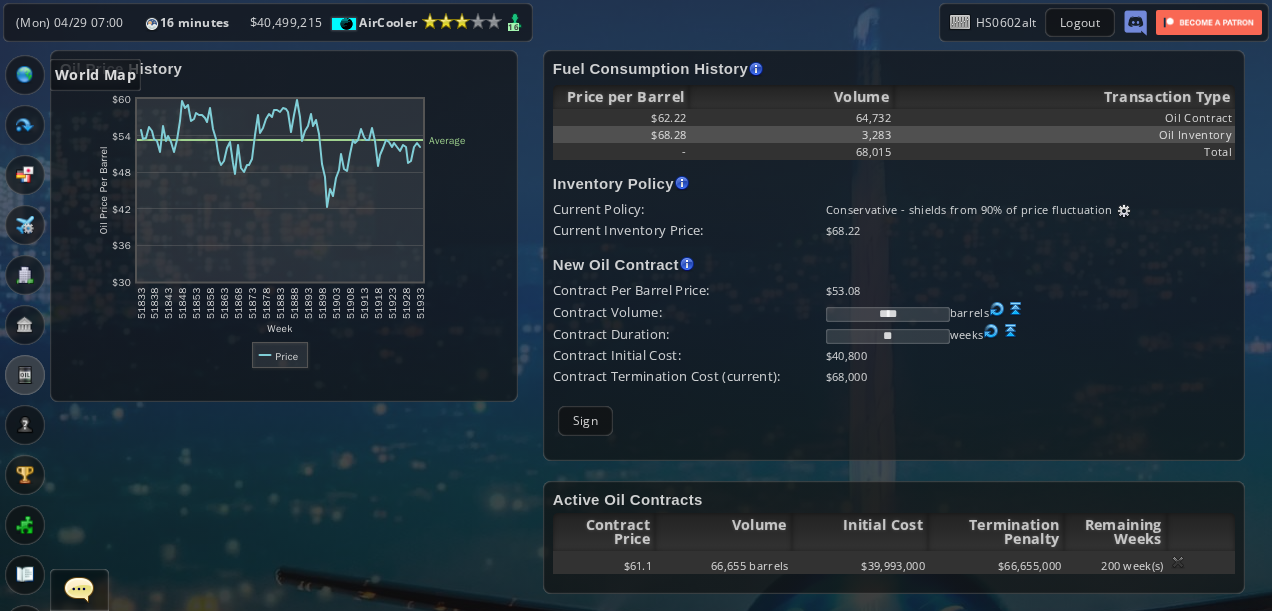 click at bounding box center [25, 75] 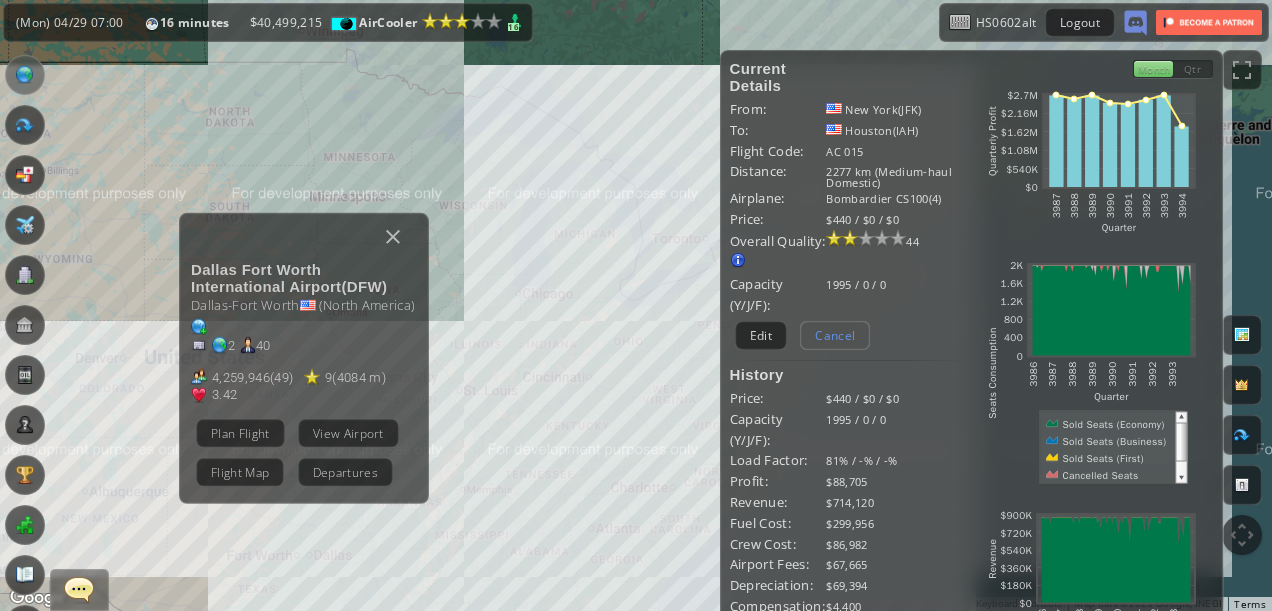click on "Cancel" at bounding box center [835, 335] 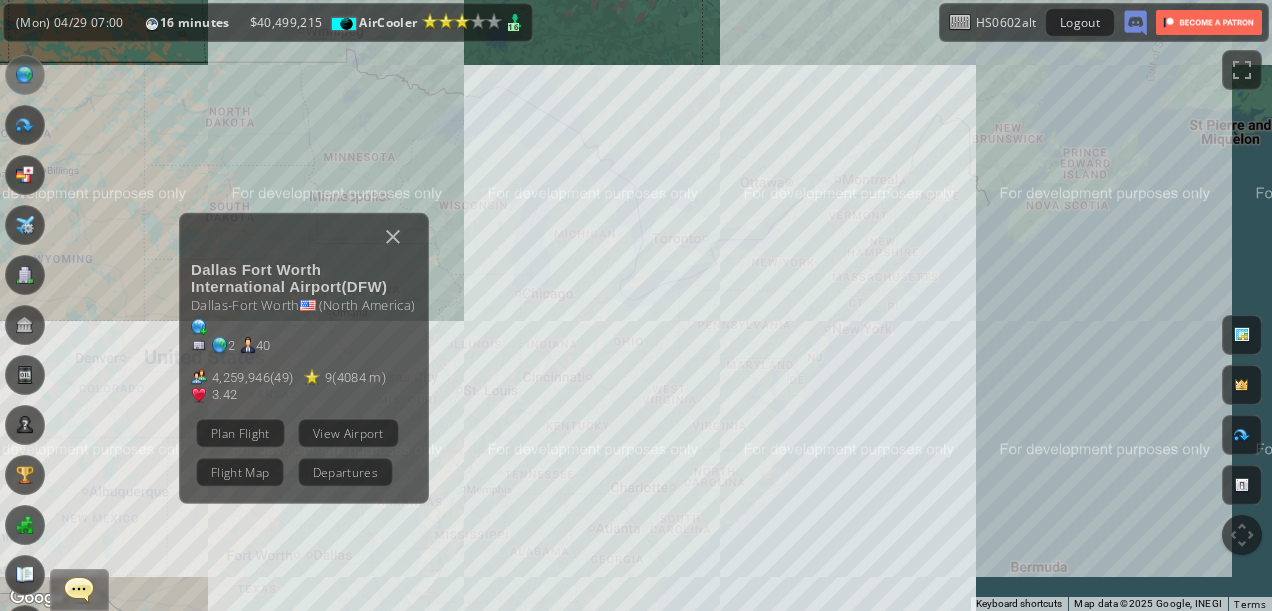 click at bounding box center (280, 236) 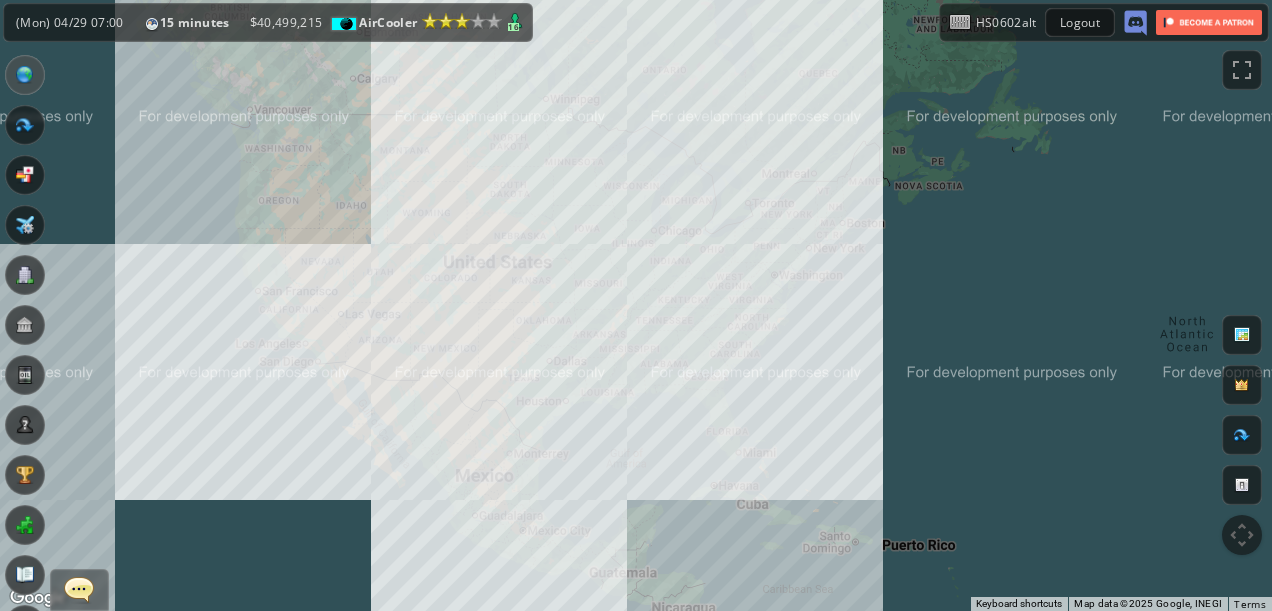 click on "To navigate, press the arrow keys." at bounding box center (636, 305) 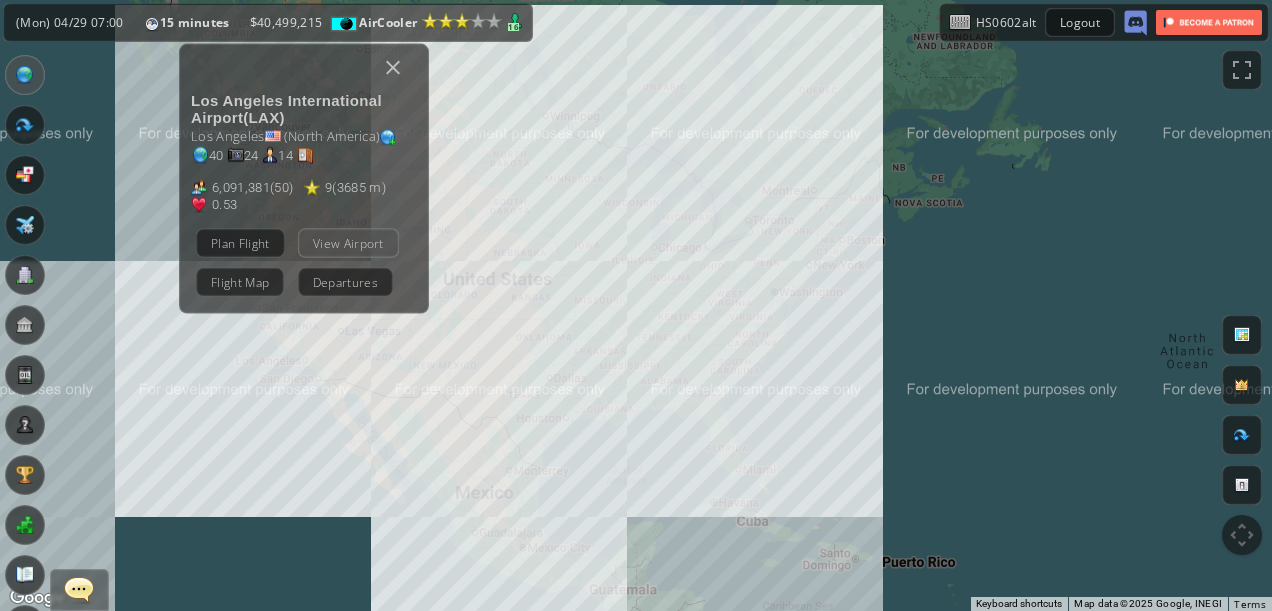 click on "View Airport" at bounding box center [348, 242] 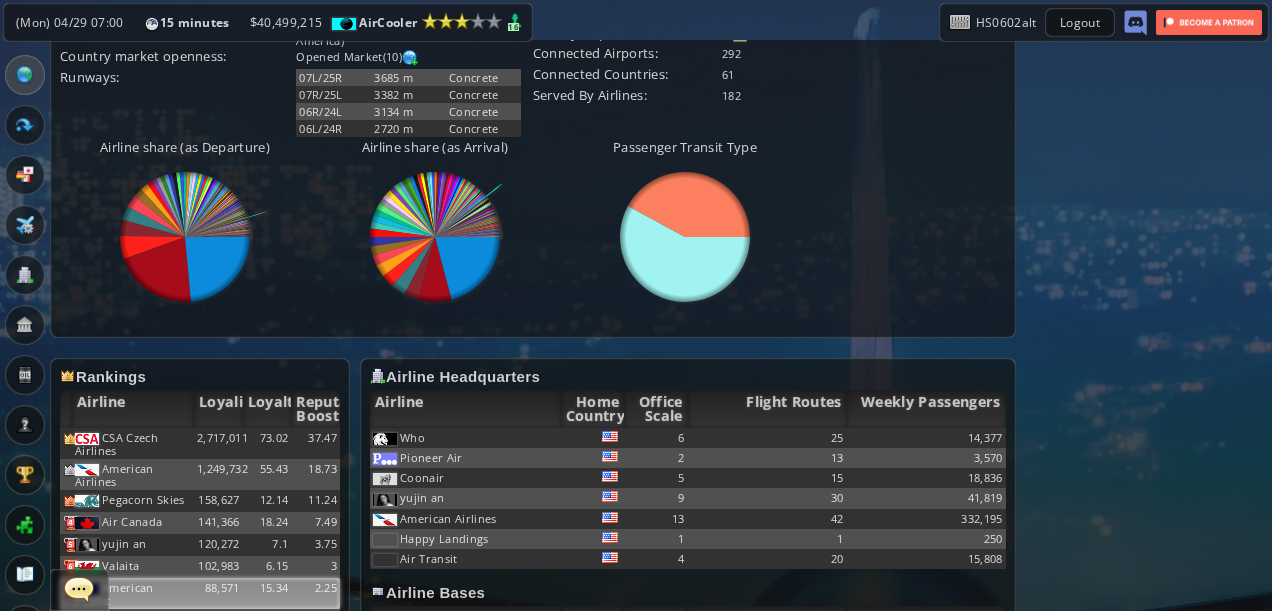 scroll, scrollTop: 1200, scrollLeft: 0, axis: vertical 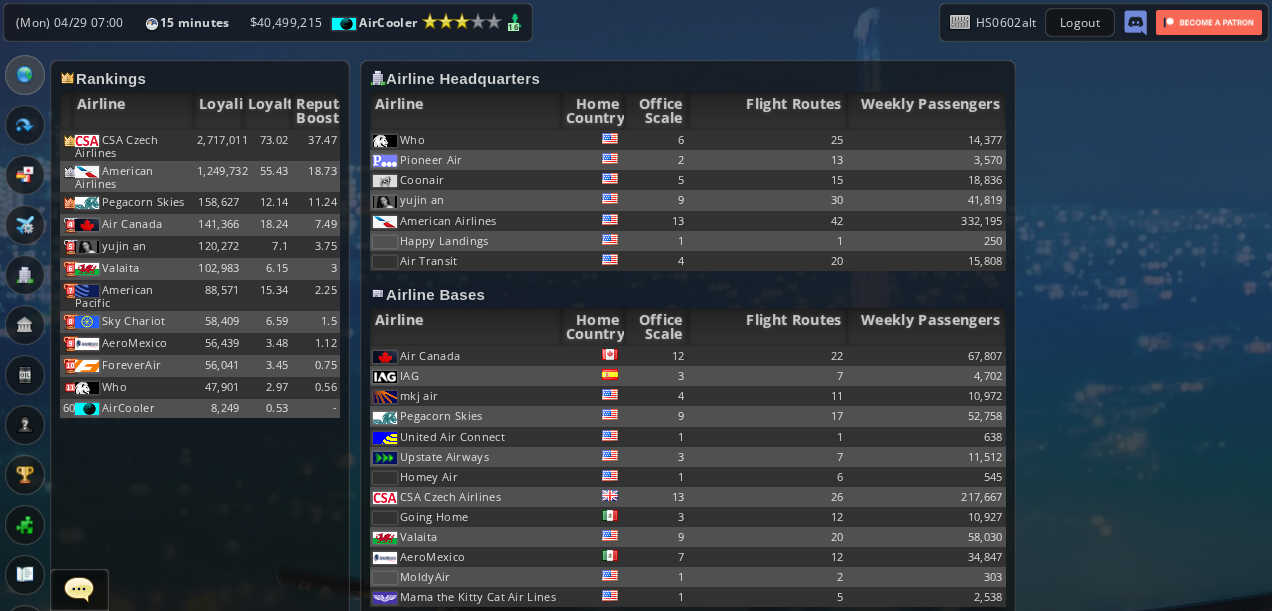 click on "**********" at bounding box center (636, 325) 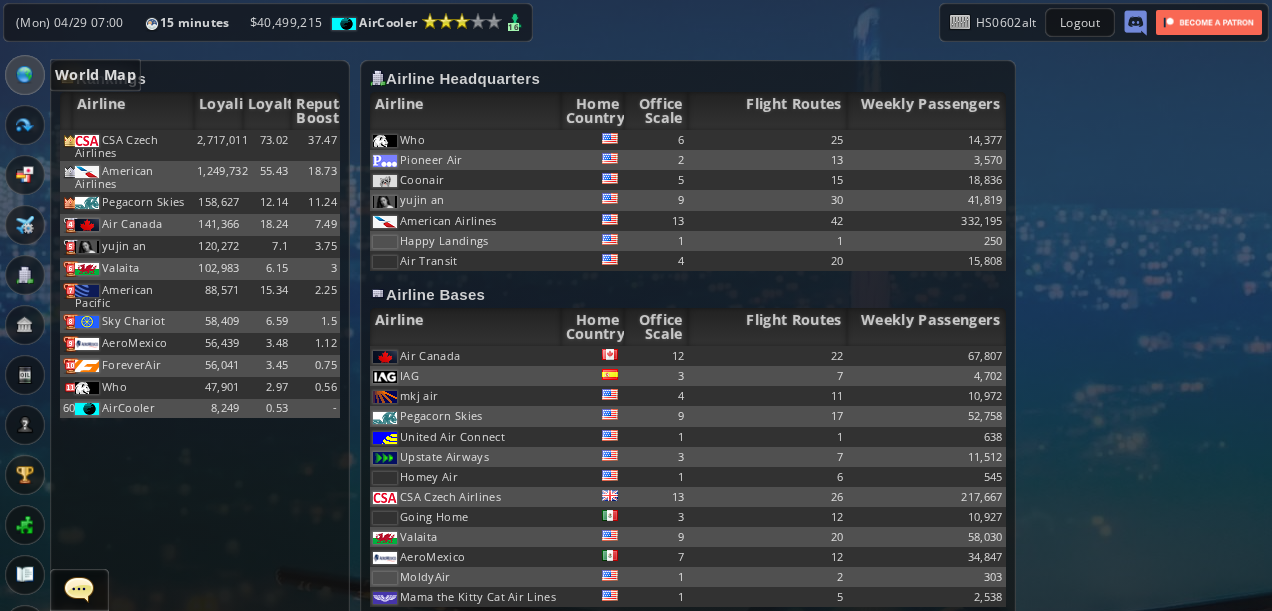 click at bounding box center (25, 75) 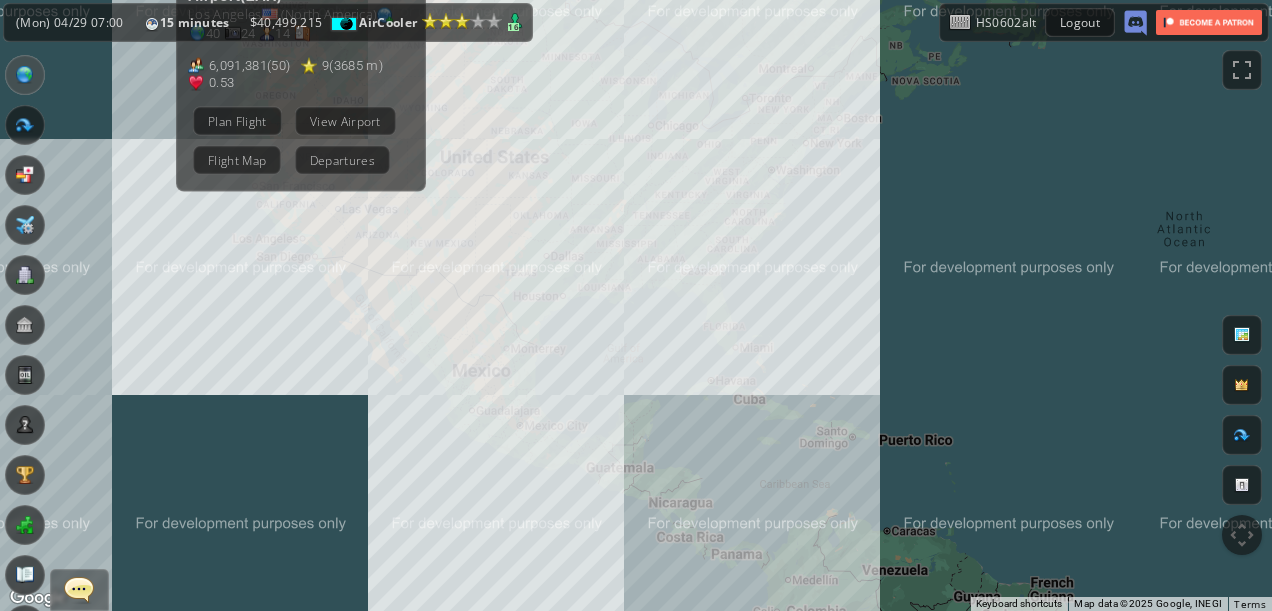 click on "To navigate, press the arrow keys.
Los Angeles International Airport  ( LAX )
Los Angeles  ( North America )
40 24 14
6,091,381  ( 50 )
9  ( 3685 m )
0.53
(+1.6)
Plan Flight
View Airport
Flight Map
Departures" at bounding box center (636, 305) 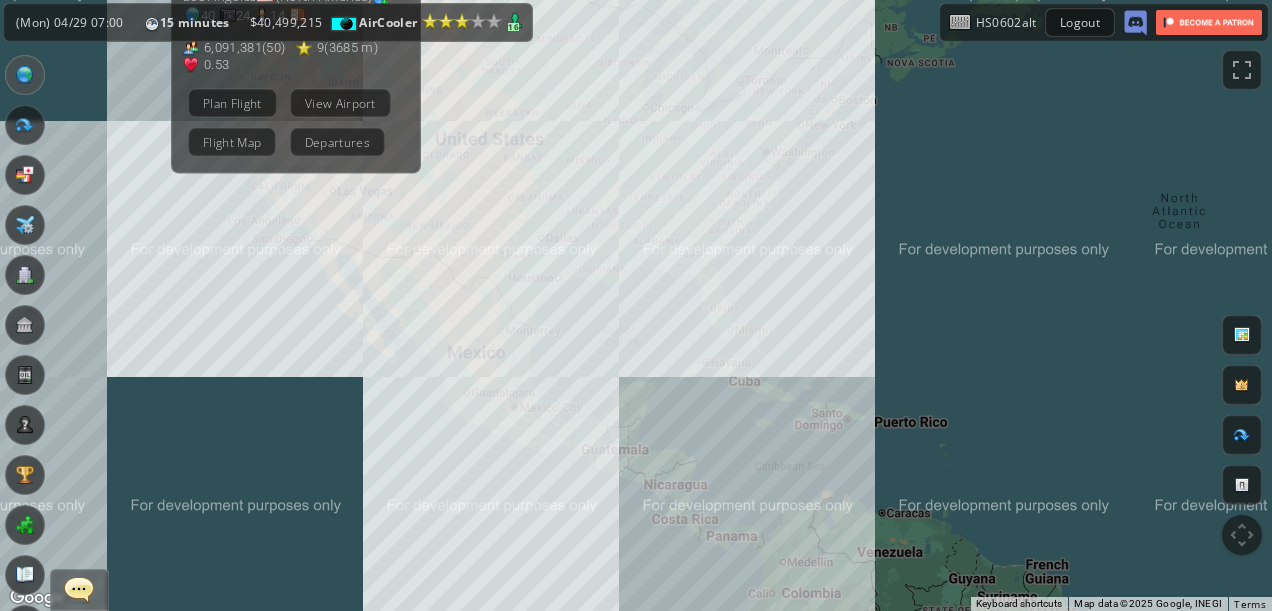 click on "To navigate, press the arrow keys.
Los Angeles International Airport  ( LAX )
Los Angeles  ( North America )
40 24 14
6,091,381  ( 50 )
9  ( 3685 m )
0.53
(+1.6)
Plan Flight
View Airport
Flight Map
Departures" at bounding box center (636, 305) 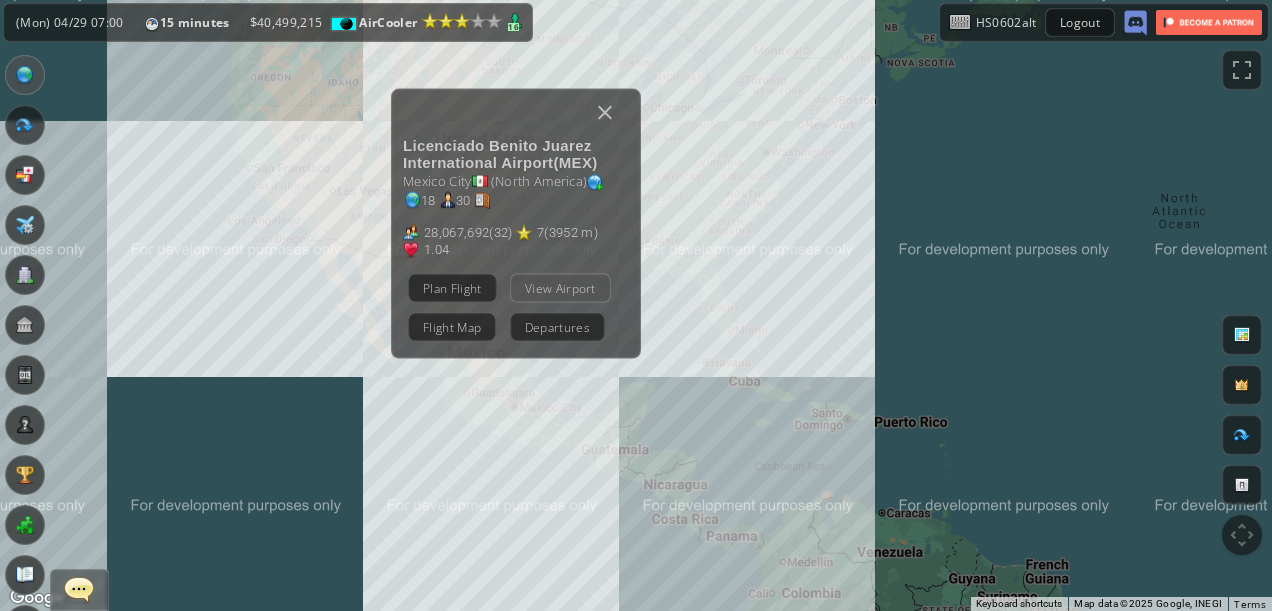 click on "View Airport" at bounding box center [560, 287] 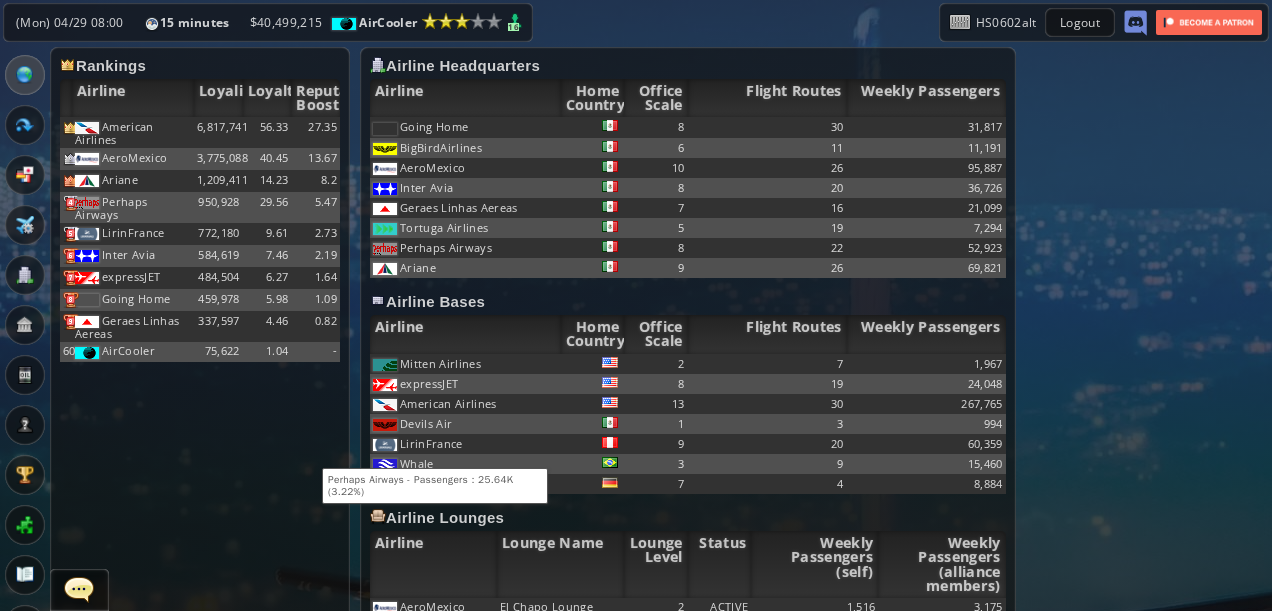 scroll, scrollTop: 1233, scrollLeft: 0, axis: vertical 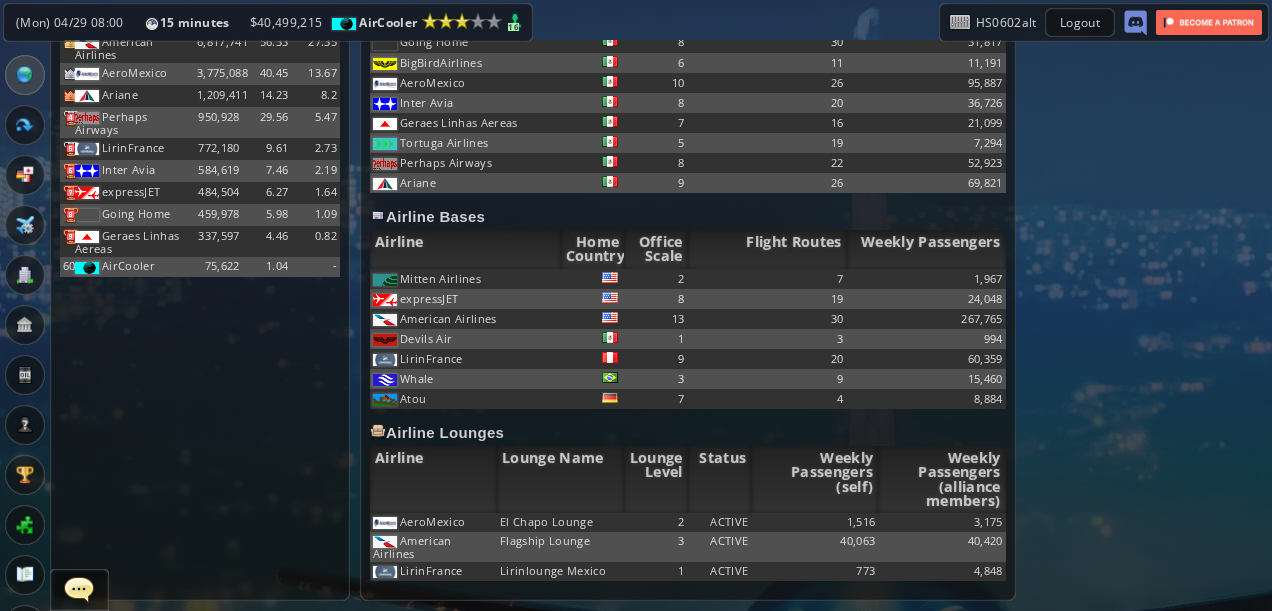 click at bounding box center [25, 75] 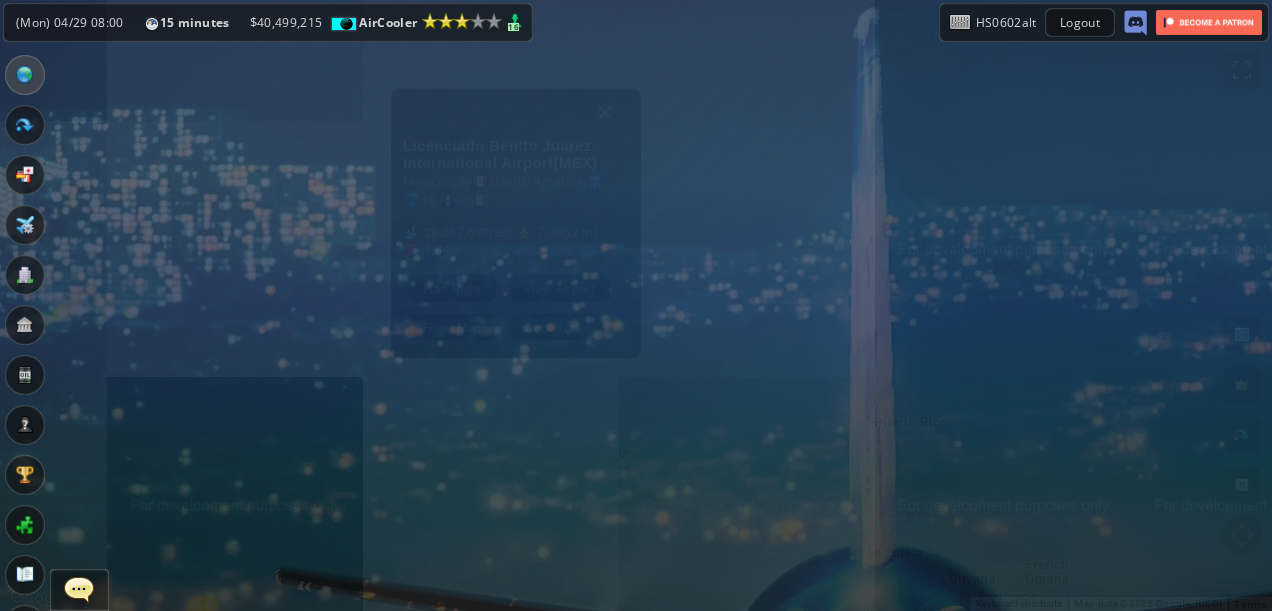 scroll, scrollTop: 0, scrollLeft: 0, axis: both 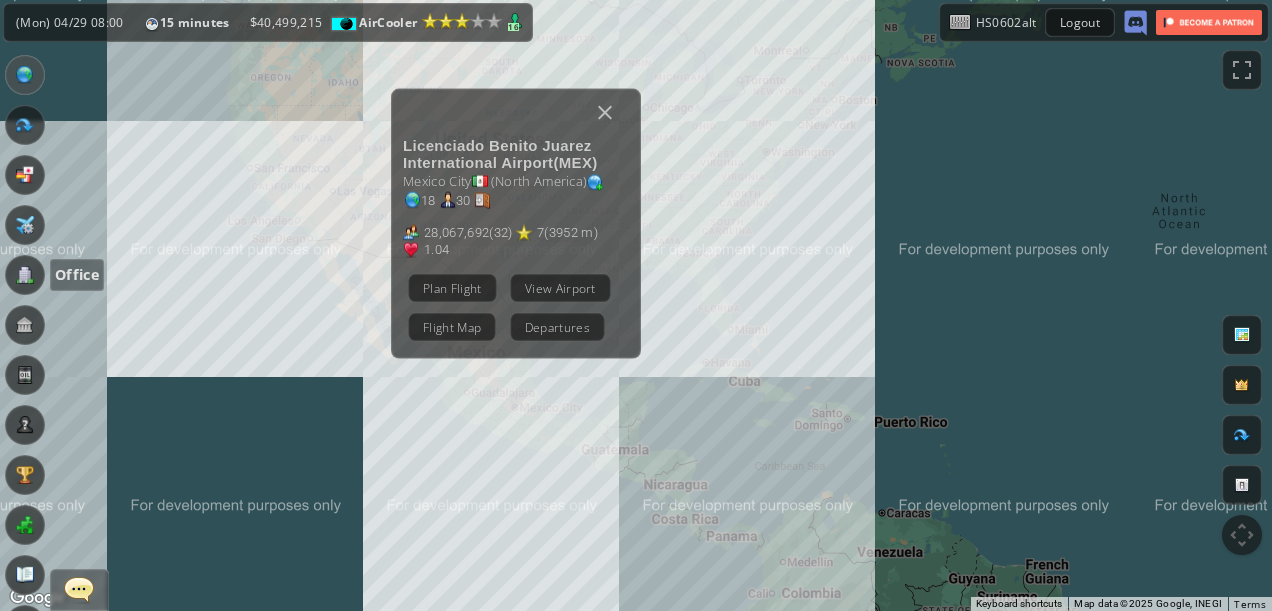 click at bounding box center (25, 275) 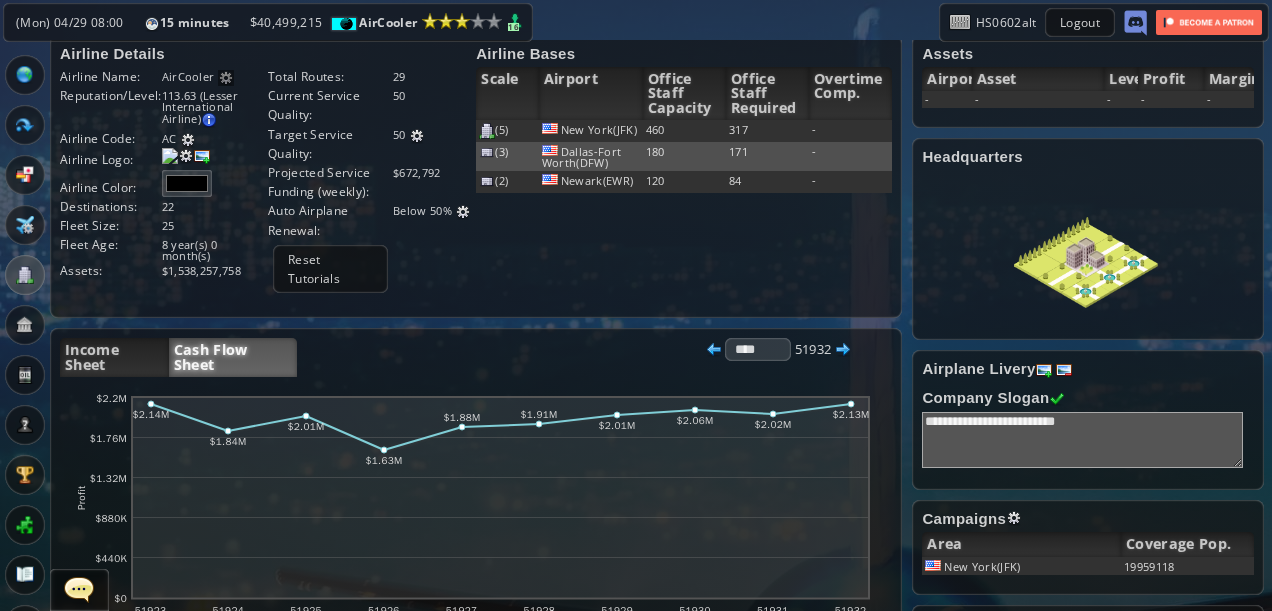 scroll, scrollTop: 0, scrollLeft: 0, axis: both 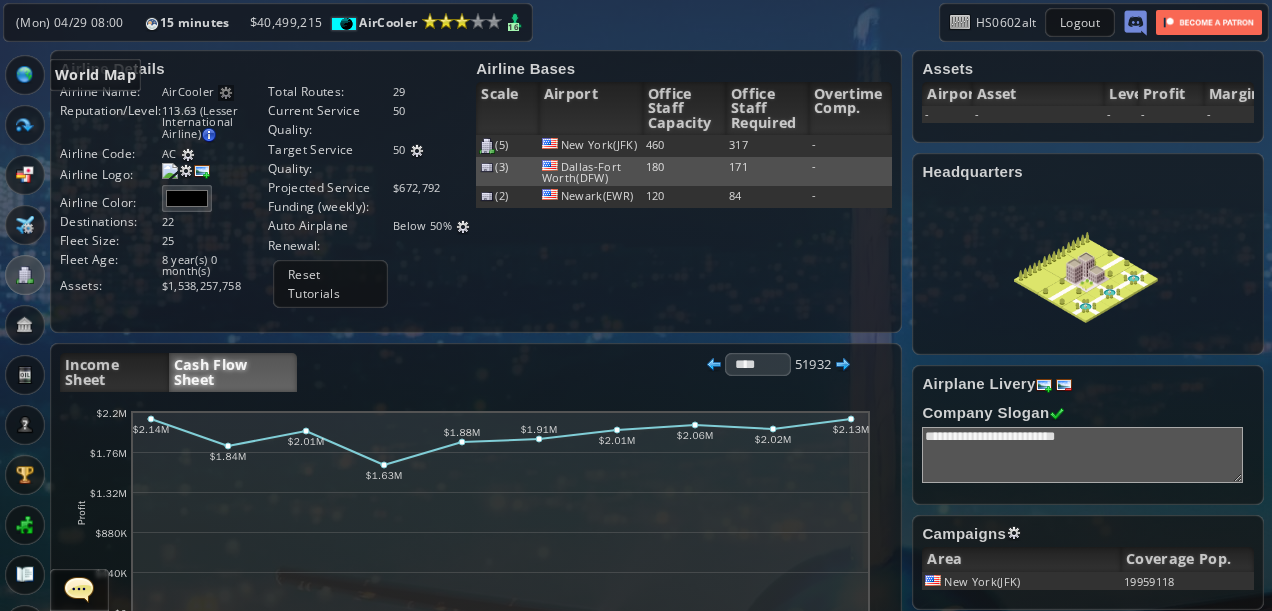 click at bounding box center (25, 75) 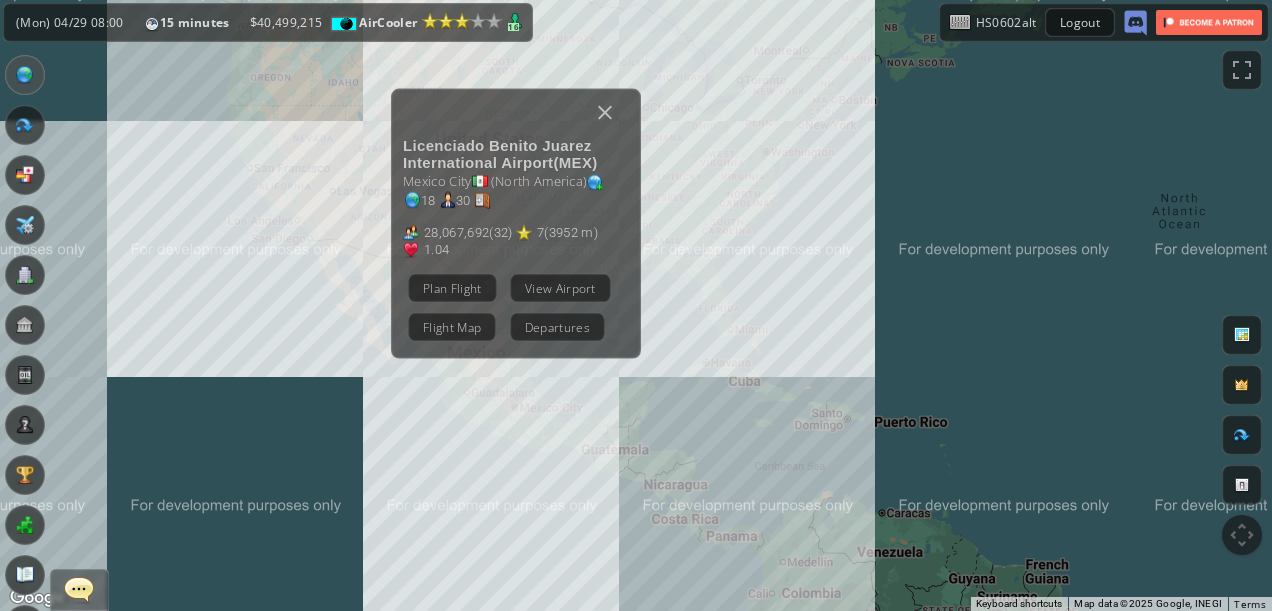 click at bounding box center [605, 112] 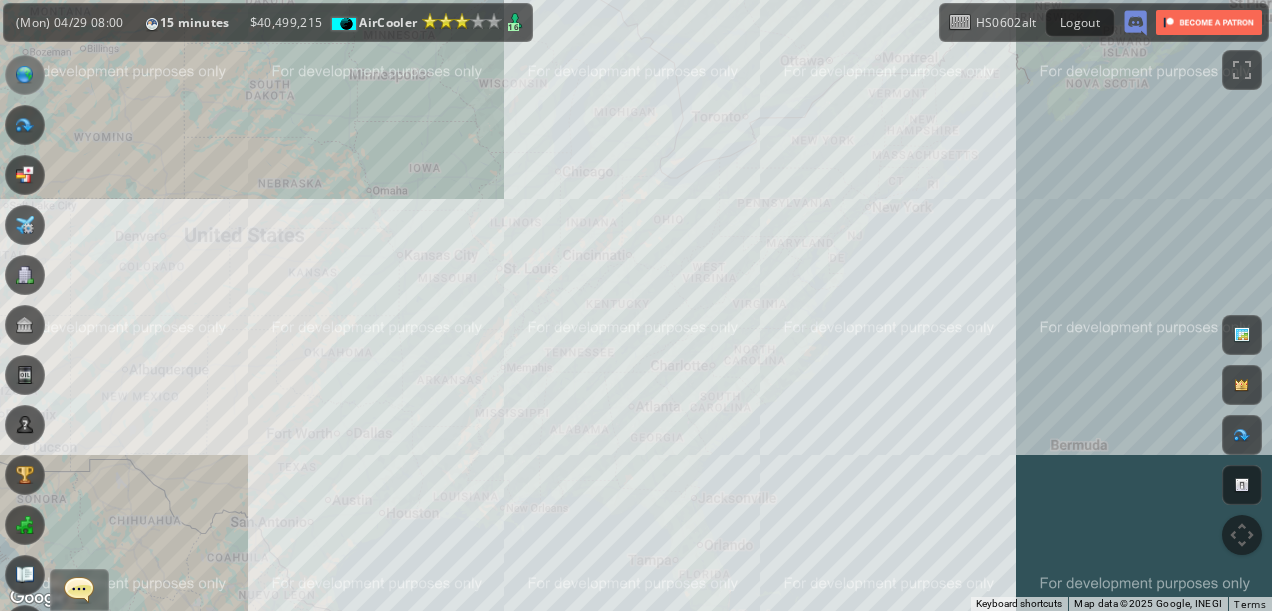 click on "To navigate, press the arrow keys." at bounding box center (636, 305) 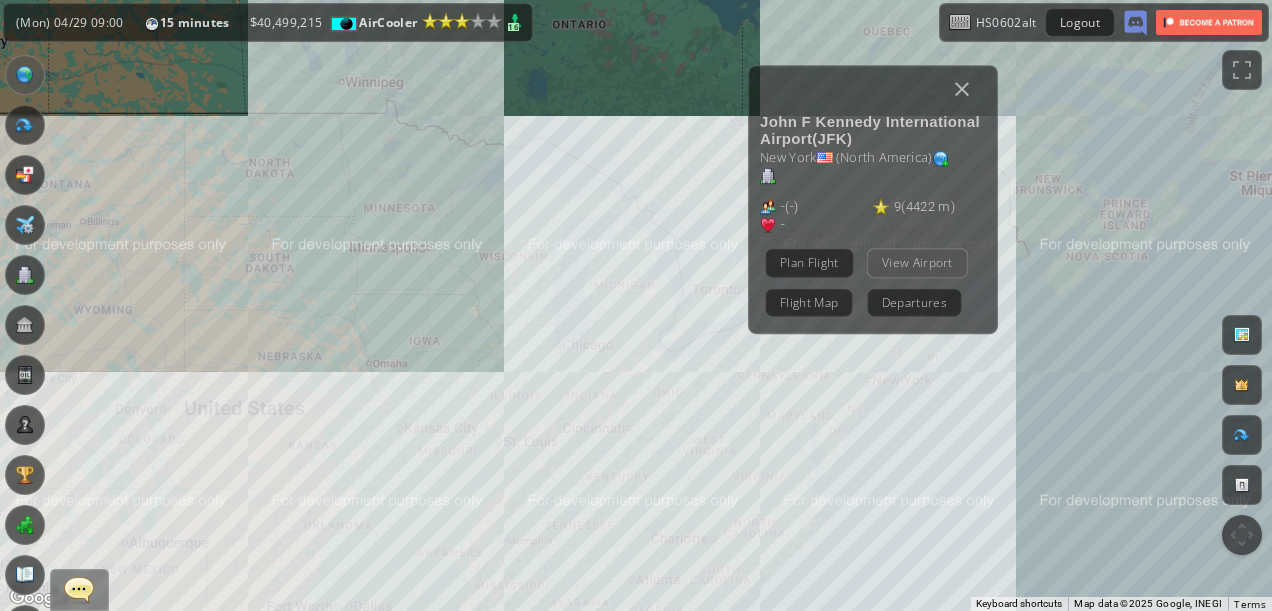 click on "View Airport" at bounding box center [917, 262] 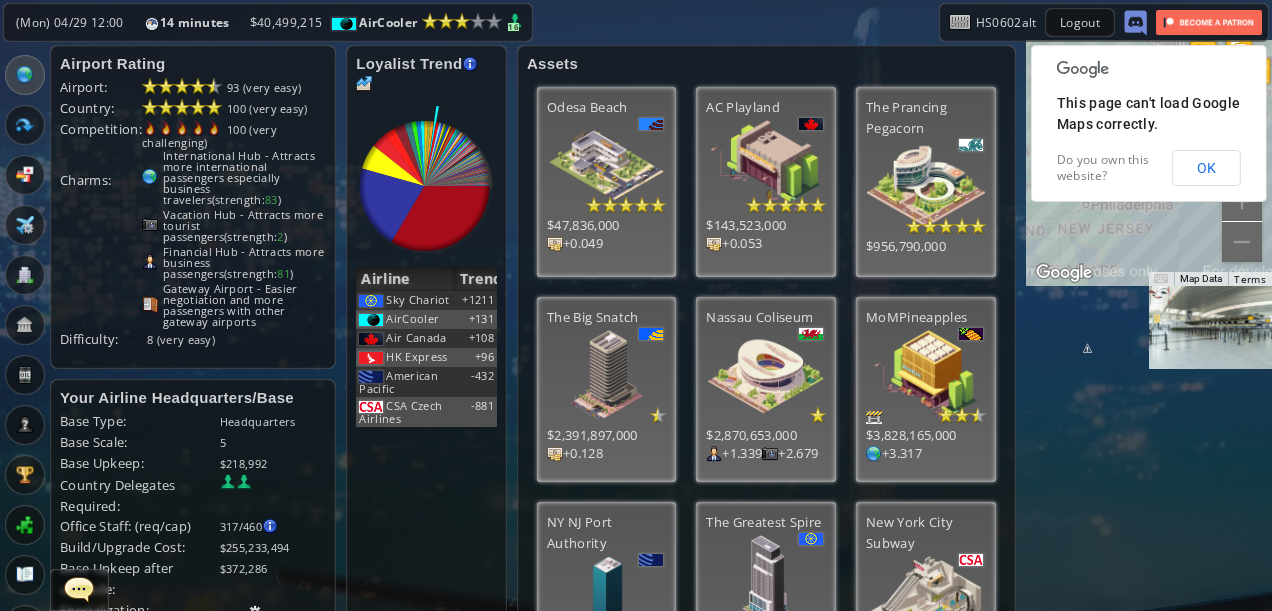 scroll, scrollTop: 0, scrollLeft: 0, axis: both 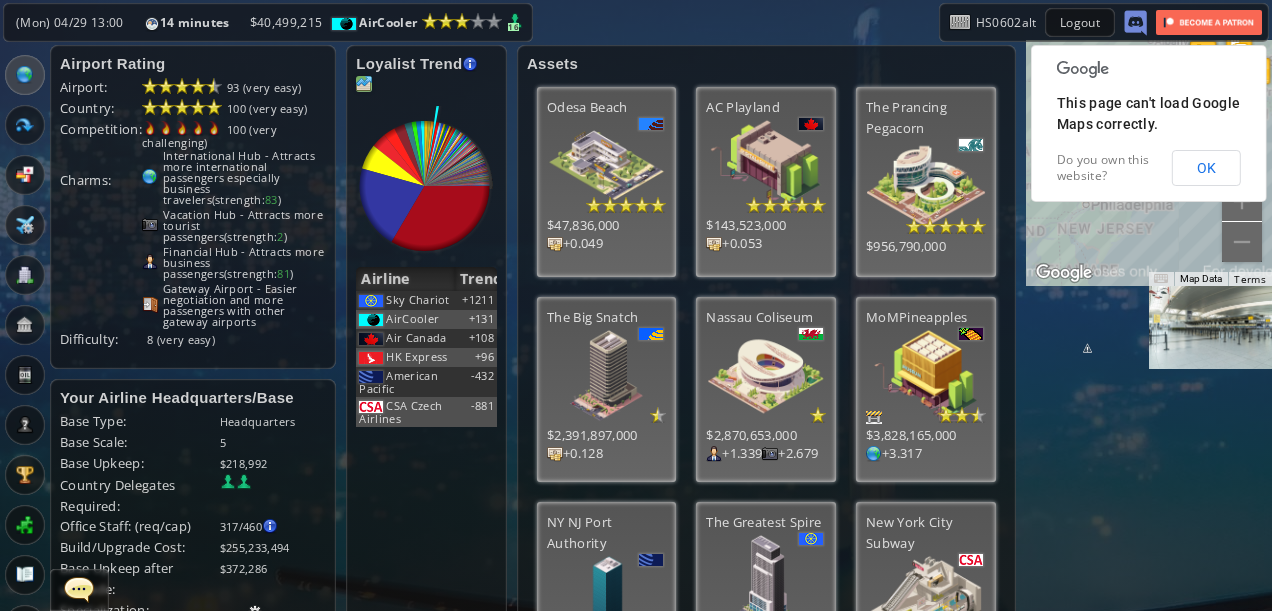 click at bounding box center [364, 84] 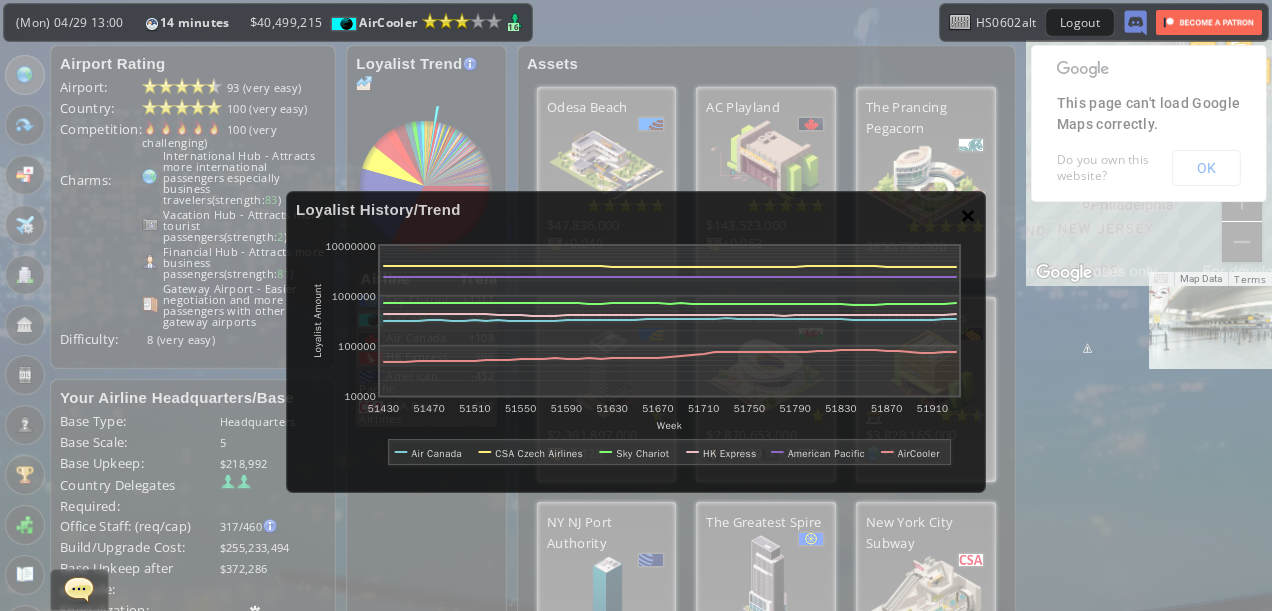 click on "×" at bounding box center (968, 215) 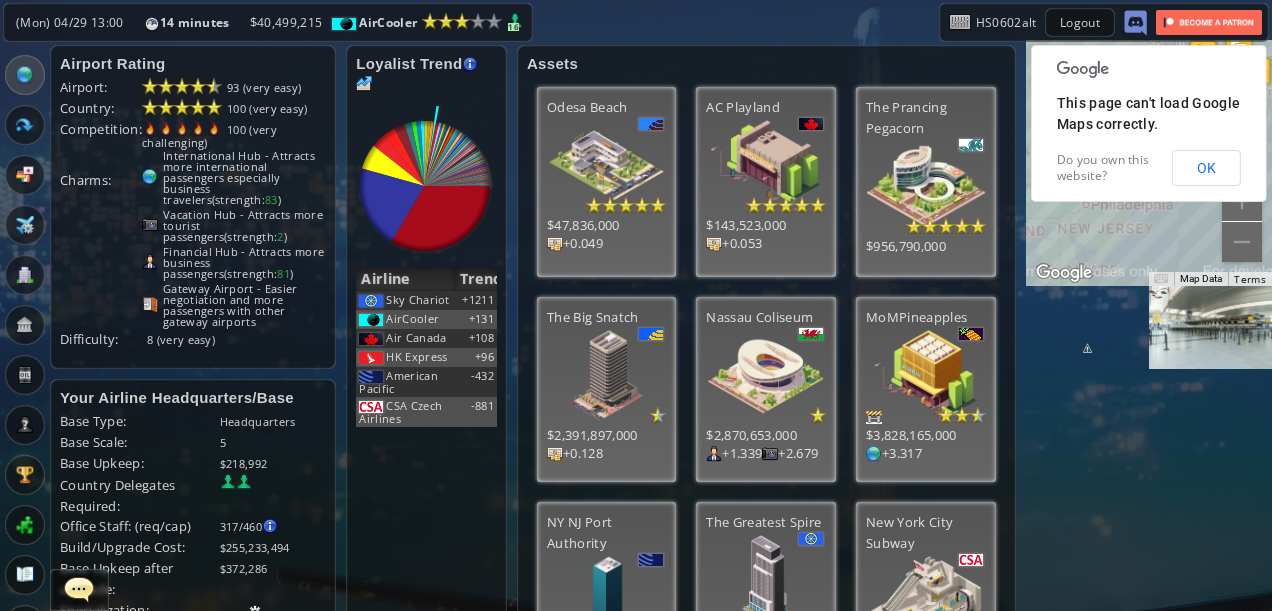 click at bounding box center (79, 589) 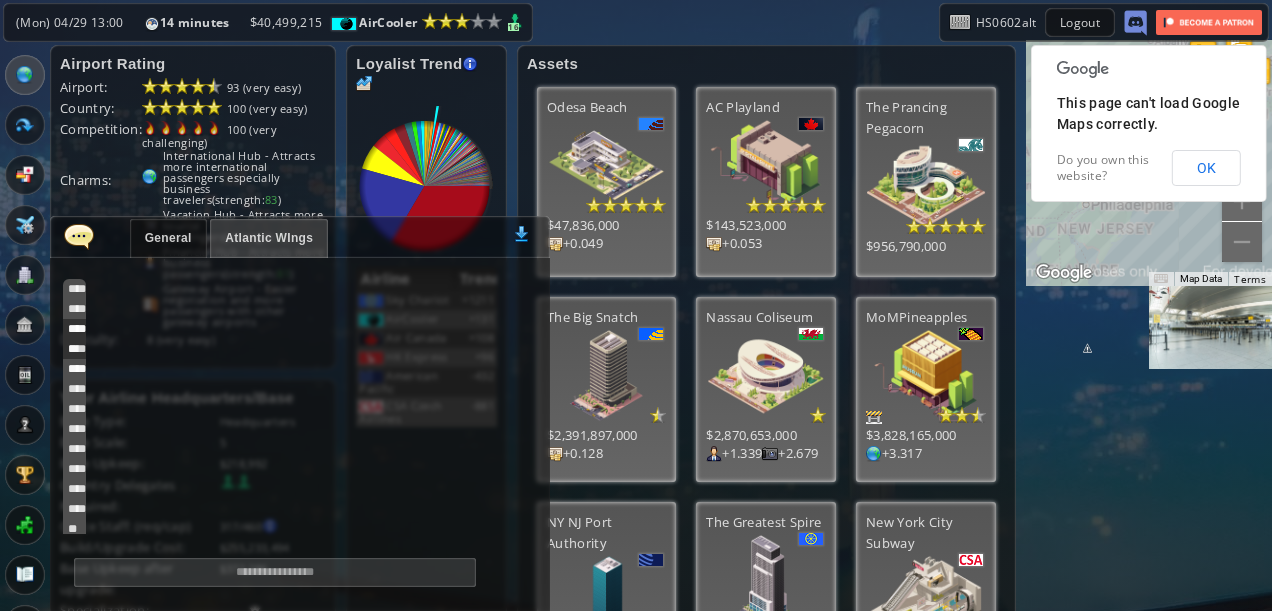 scroll, scrollTop: 420, scrollLeft: 0, axis: vertical 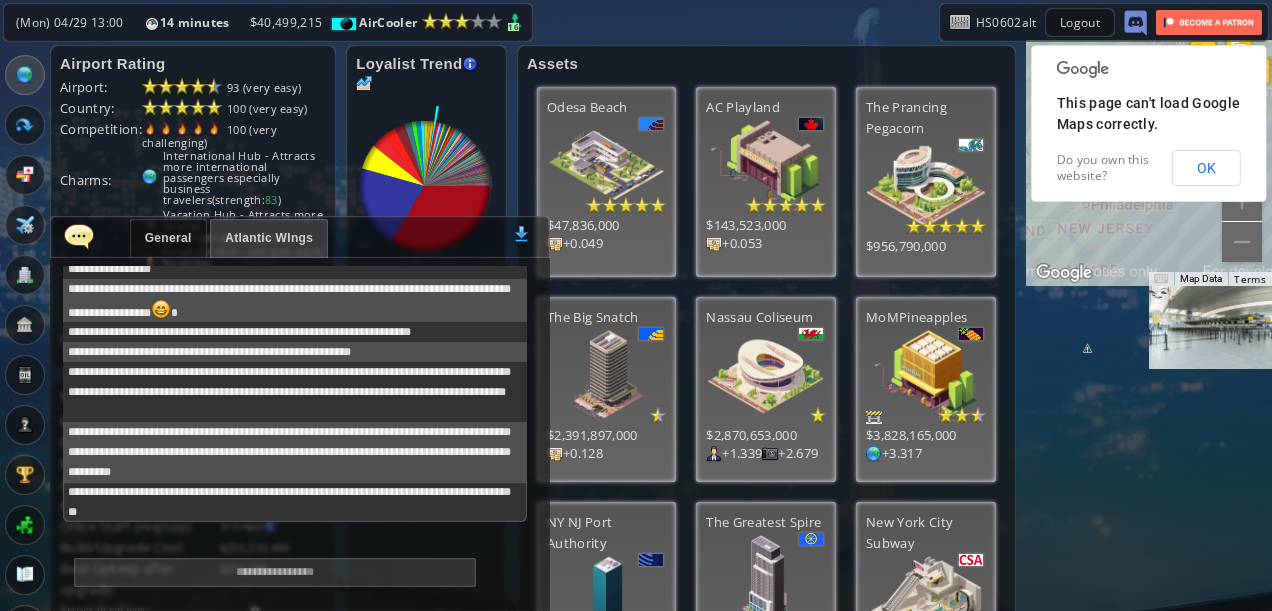 click on "Atlantic WIngs" at bounding box center (269, 238) 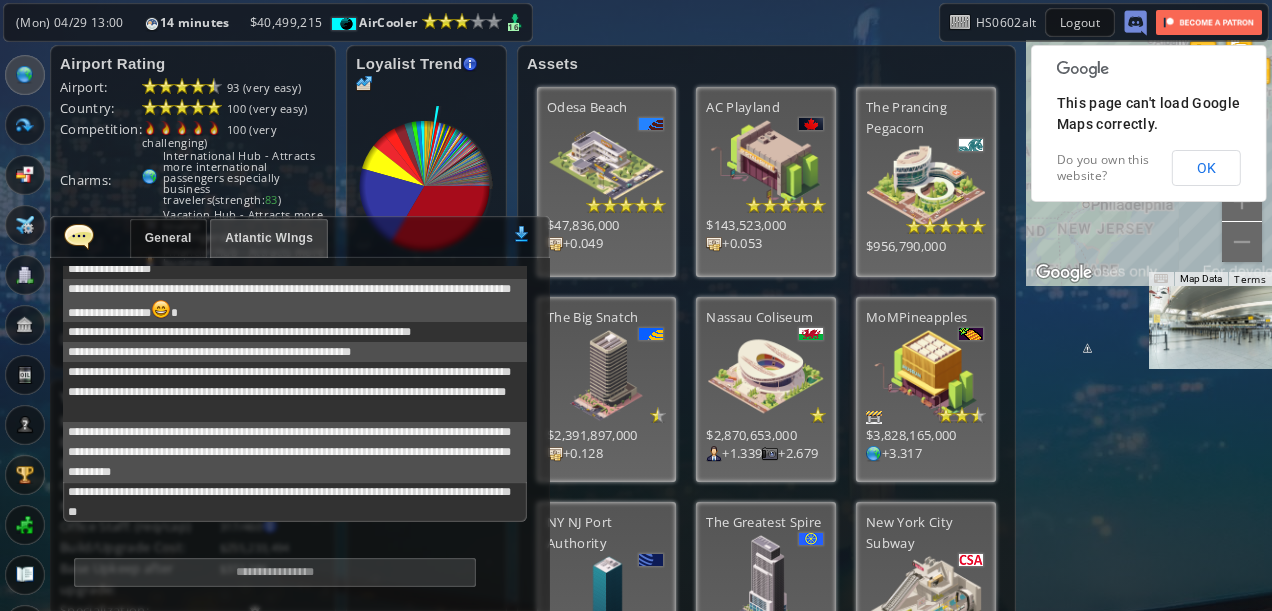 scroll, scrollTop: 338, scrollLeft: 0, axis: vertical 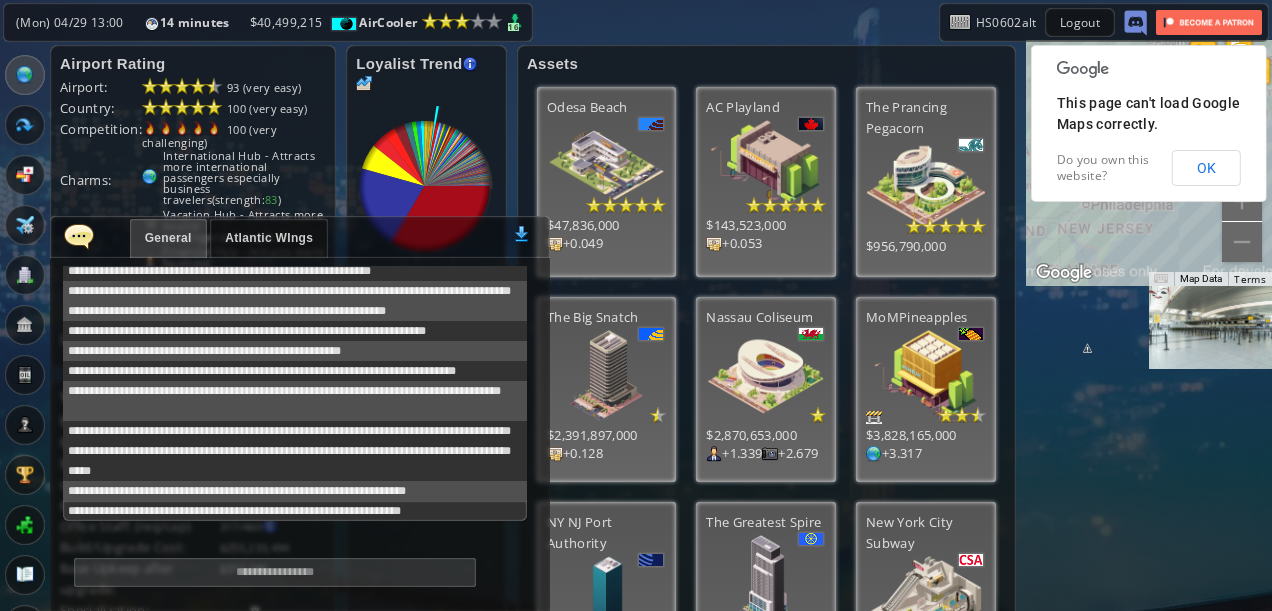 click on "General" at bounding box center (168, 238) 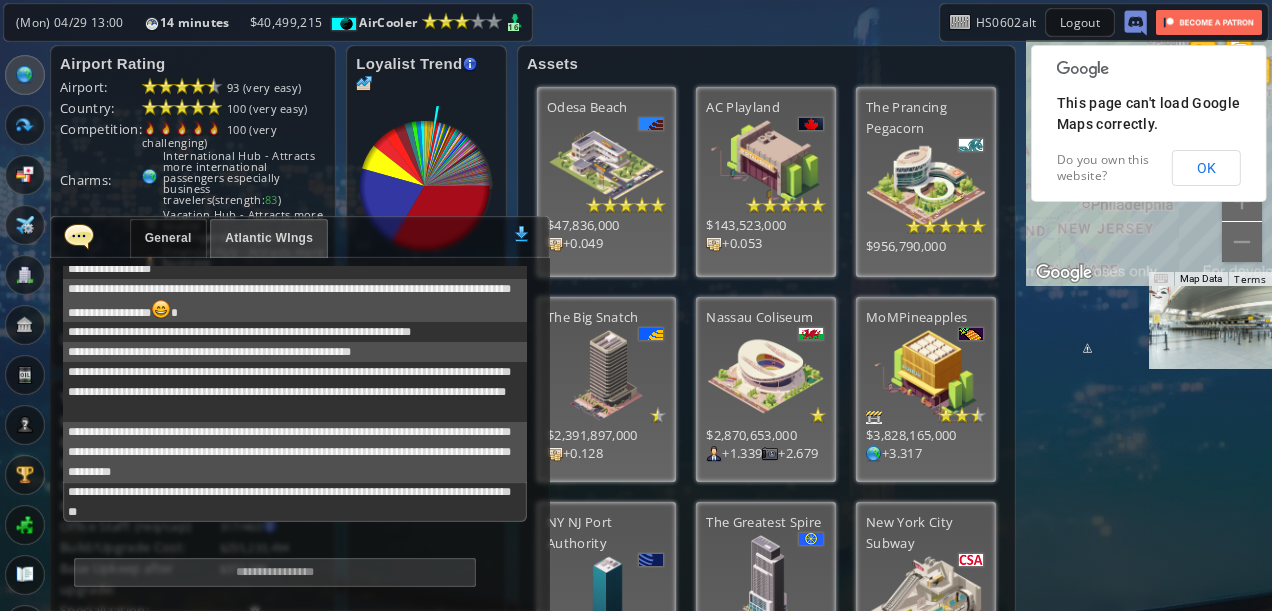 click on "General
Atlantic WIngs
0" at bounding box center [300, 237] 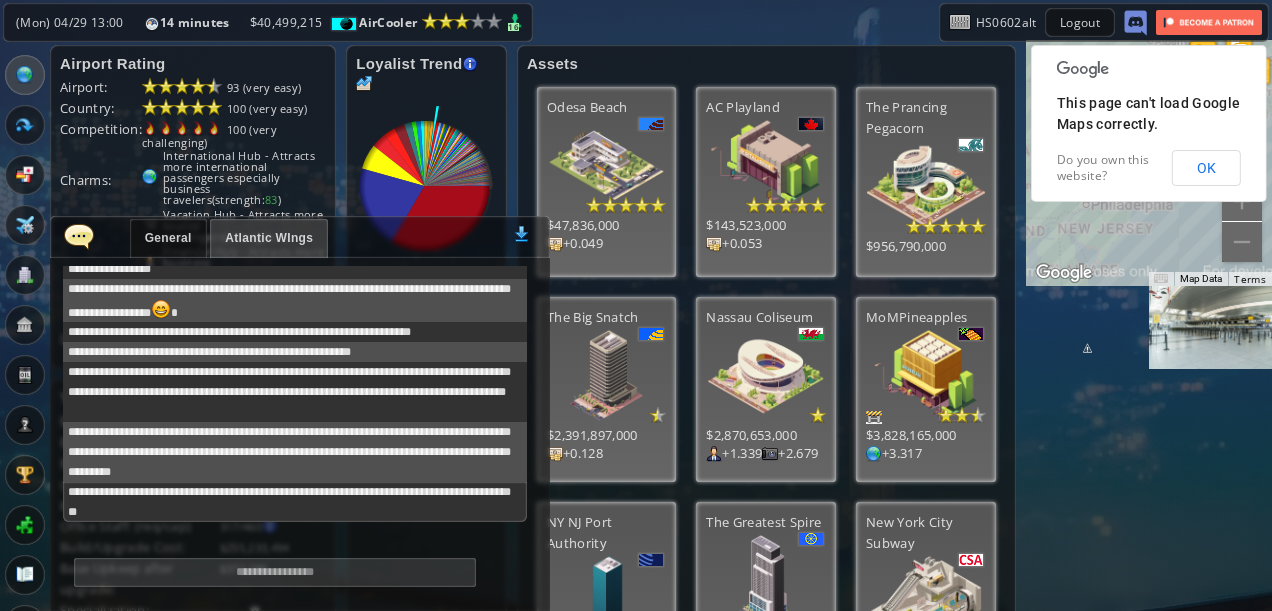 click at bounding box center (79, 236) 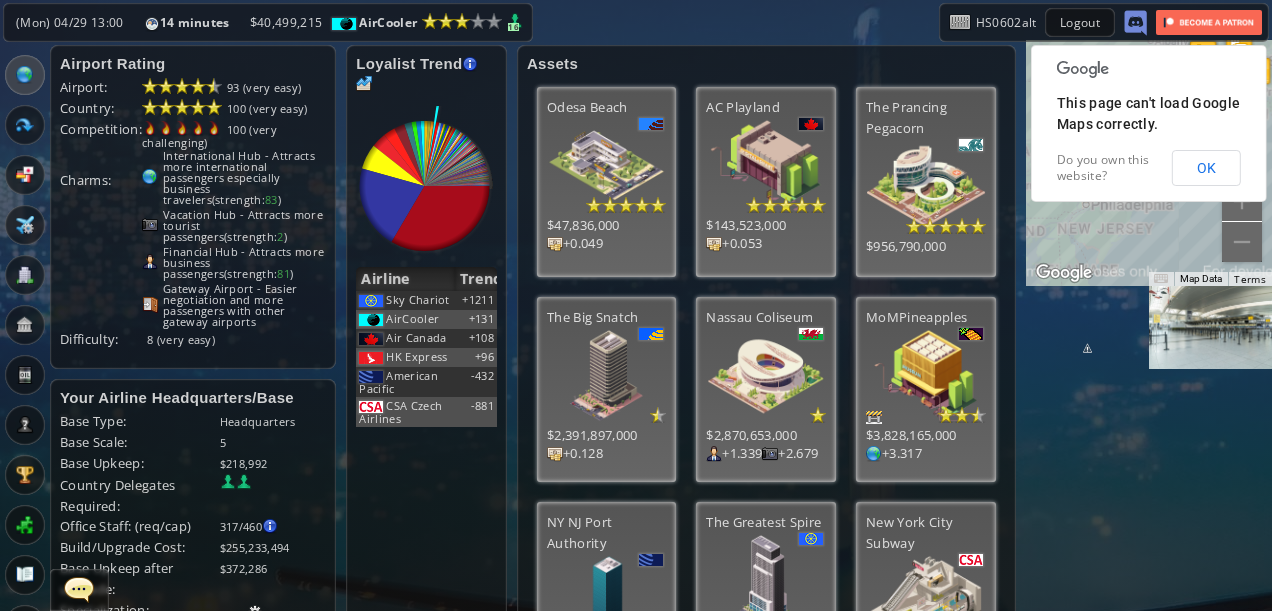 click on "Loyalist Trend
Loyalist are gained by providing satisfying services to passengers originate from this airport.
Passenger satisfaction is reflected by Satisfaction Factor (SF) of a flight.
For more info, please refer to the survey" at bounding box center [426, 73] 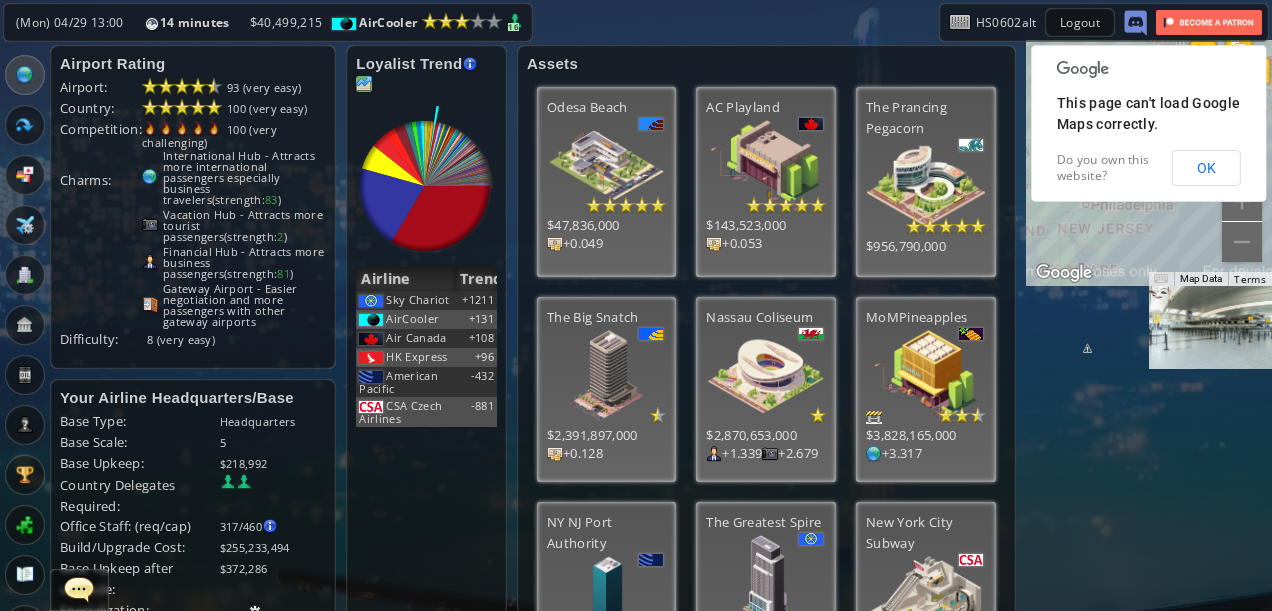 click at bounding box center (364, 84) 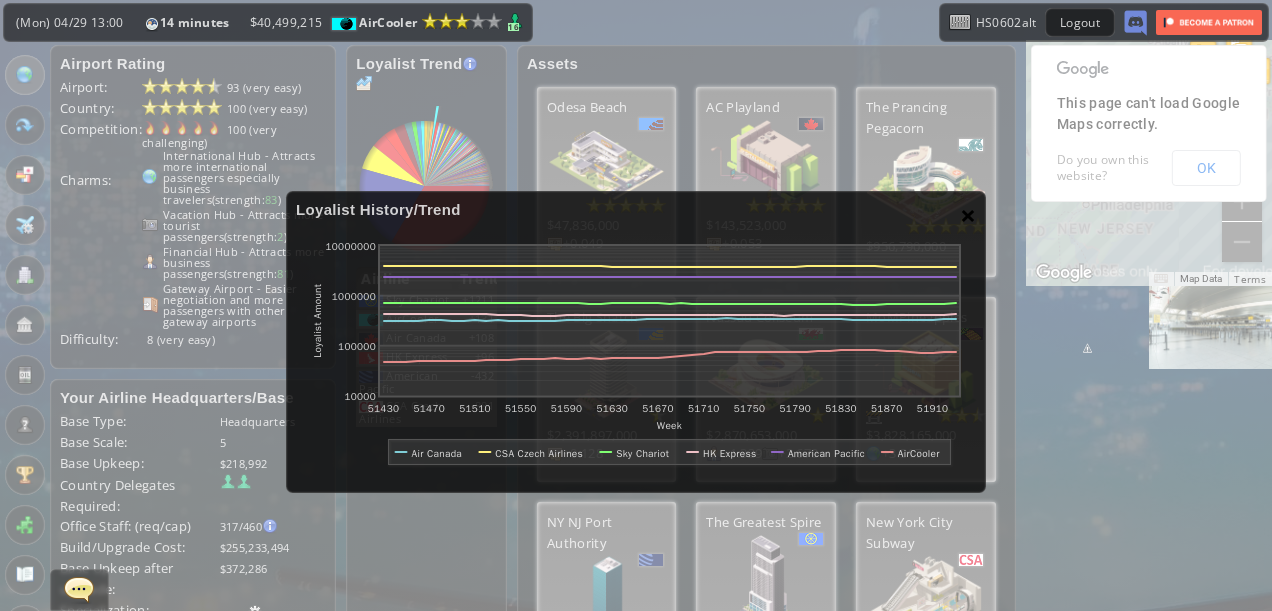 click on "×" at bounding box center [968, 215] 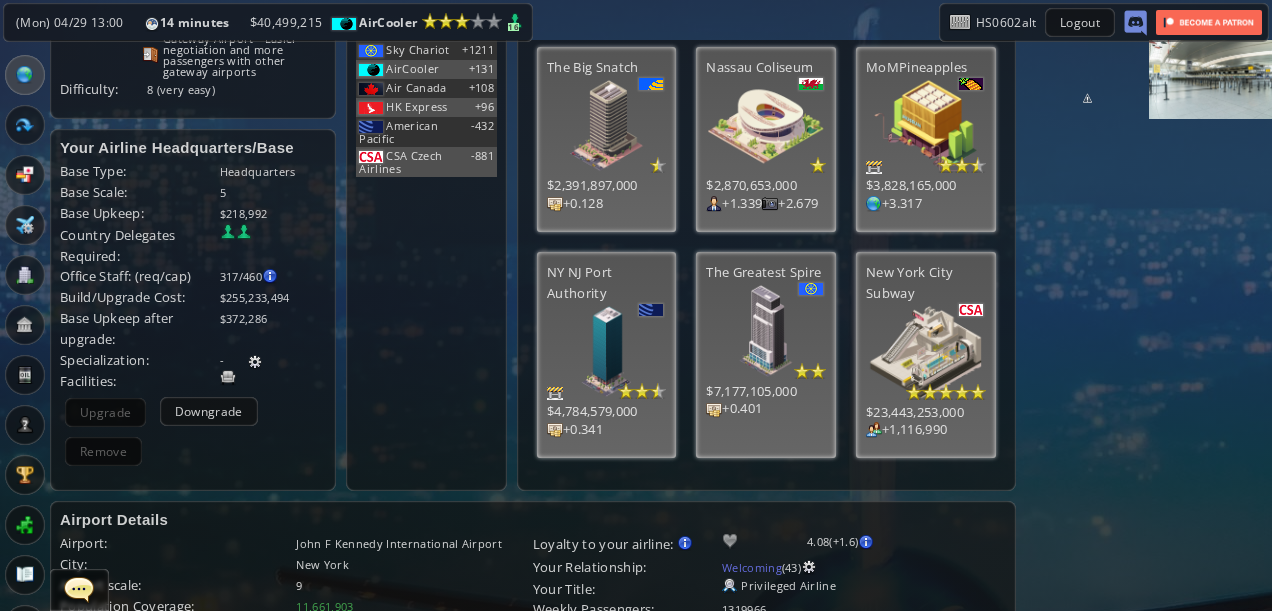 scroll, scrollTop: 100, scrollLeft: 0, axis: vertical 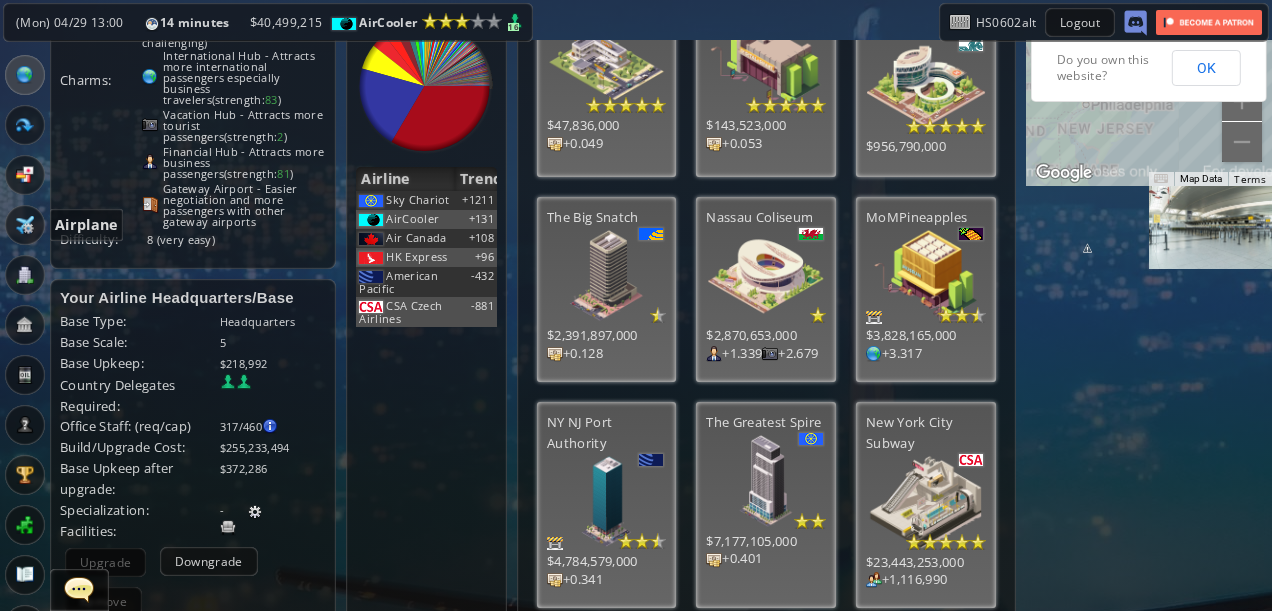 click at bounding box center [25, 225] 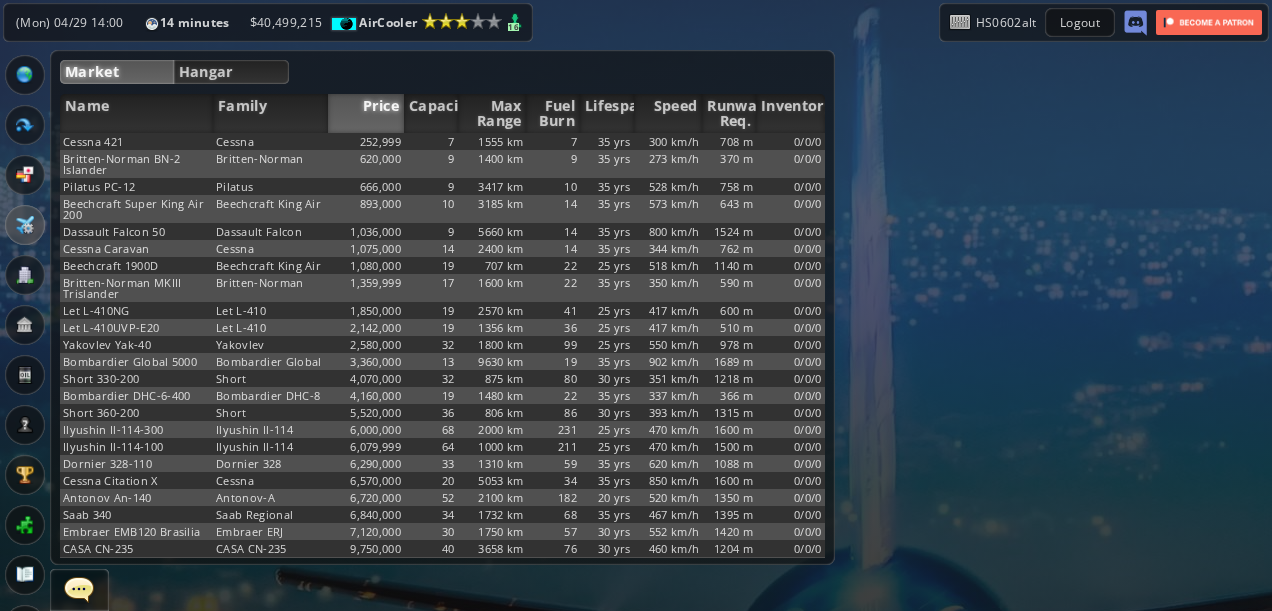 scroll, scrollTop: 0, scrollLeft: 0, axis: both 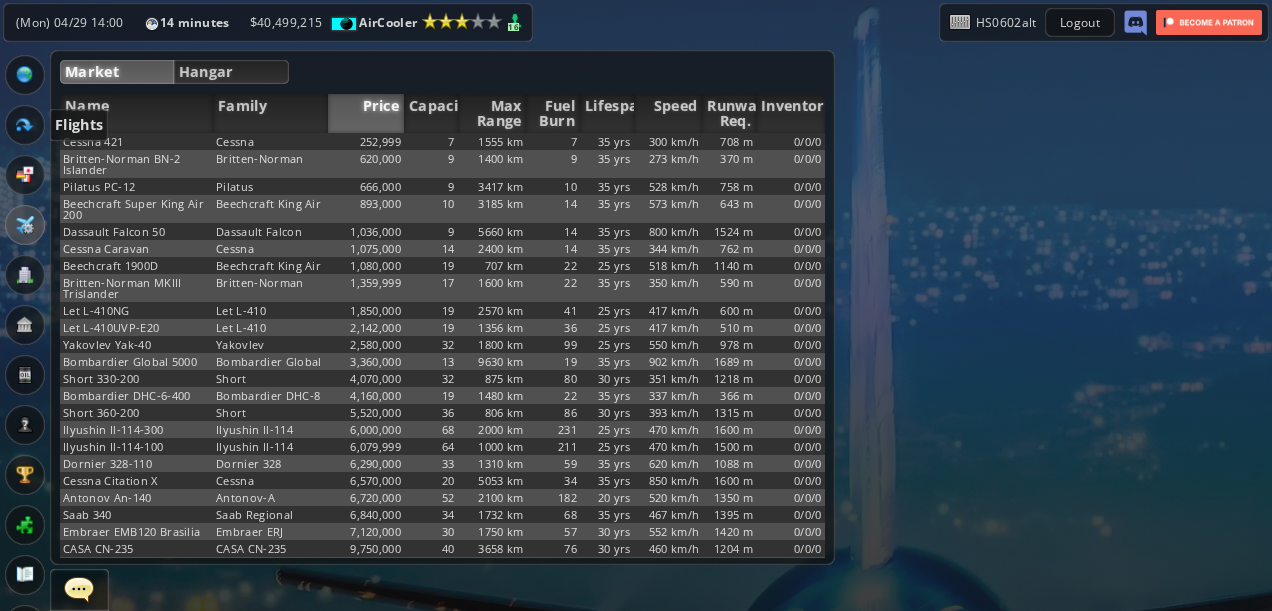 click at bounding box center [25, 125] 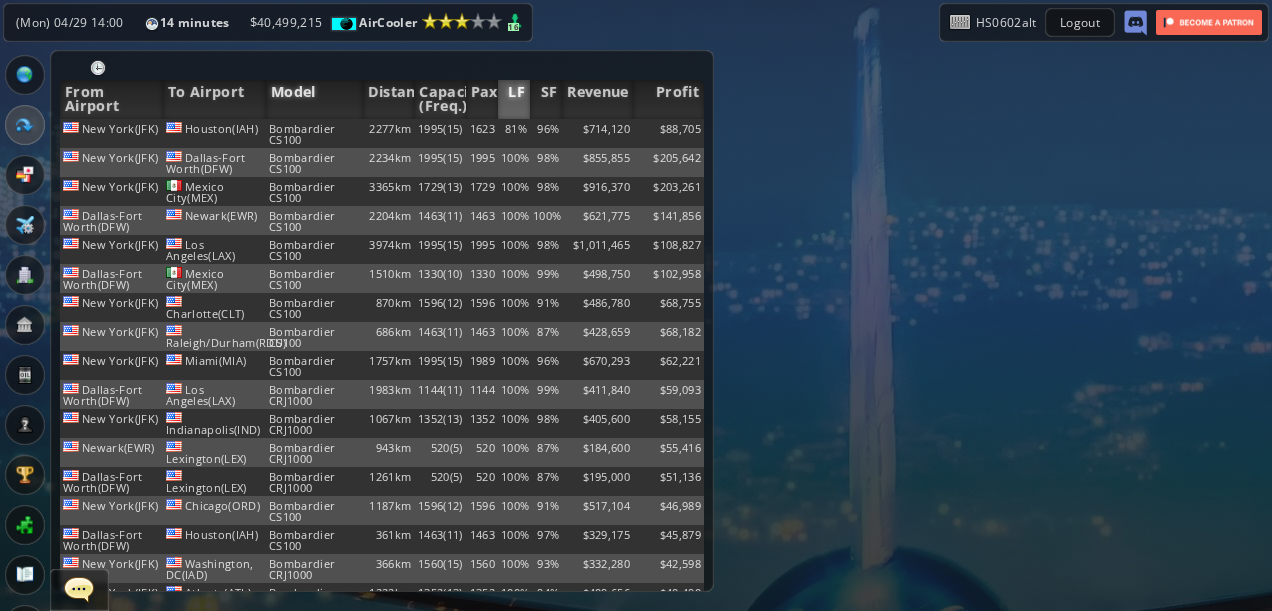 click on "Model" at bounding box center [314, 99] 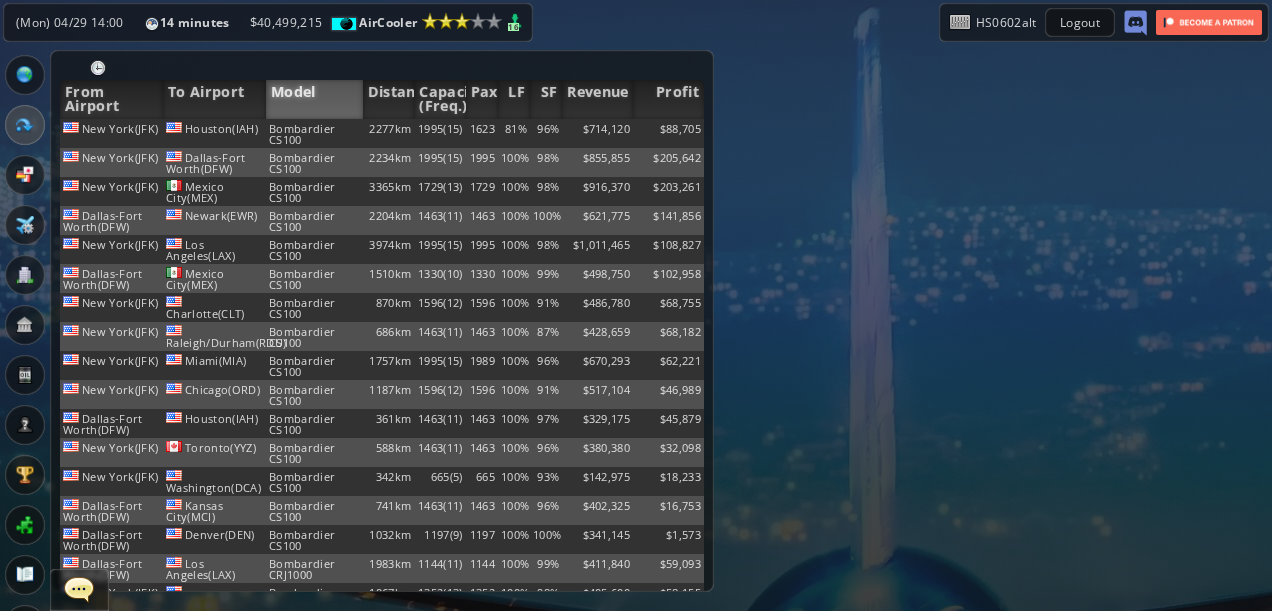click on "Model" at bounding box center (314, 99) 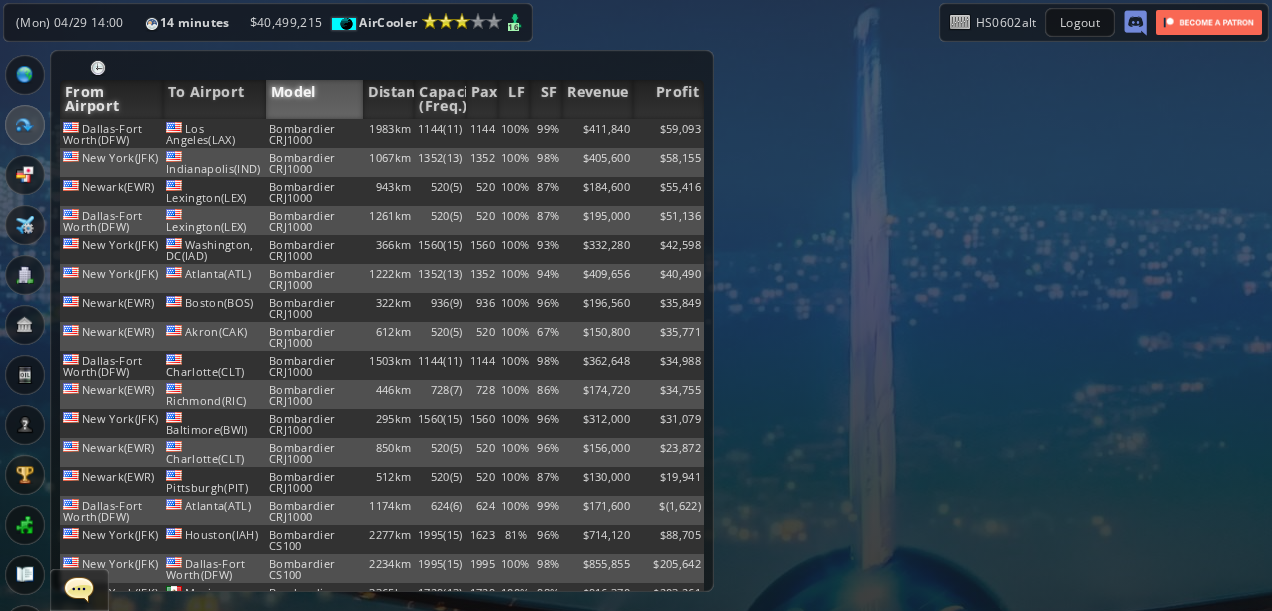 click on "From Airport" at bounding box center [111, 99] 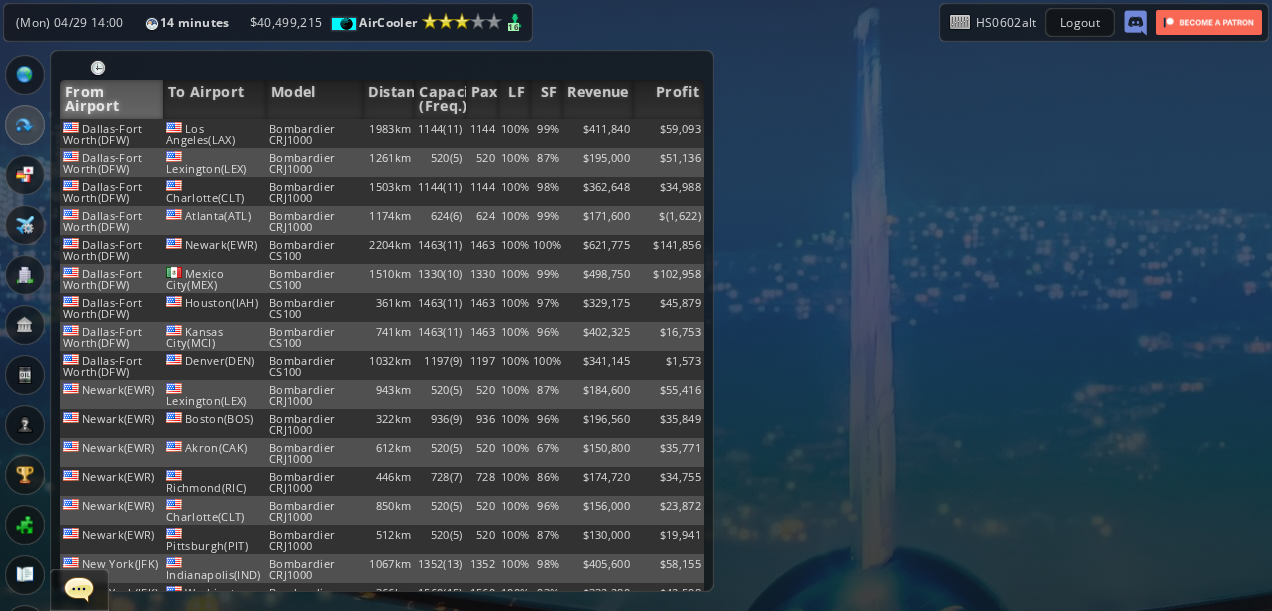 click on "From Airport" at bounding box center (111, 99) 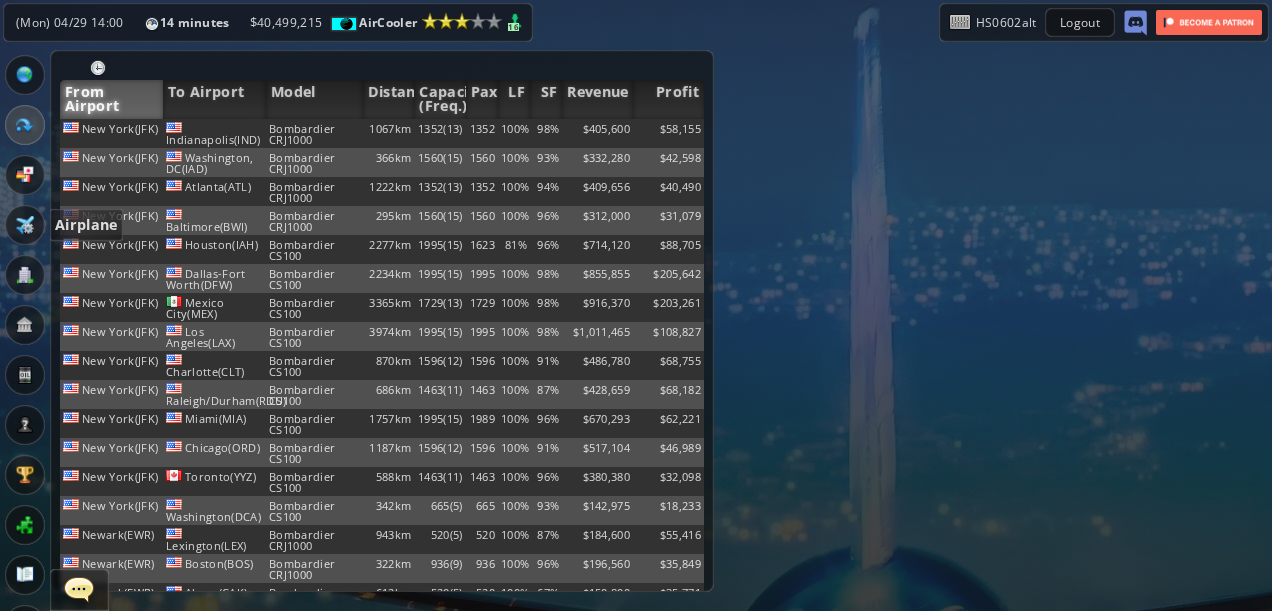 click at bounding box center [25, 225] 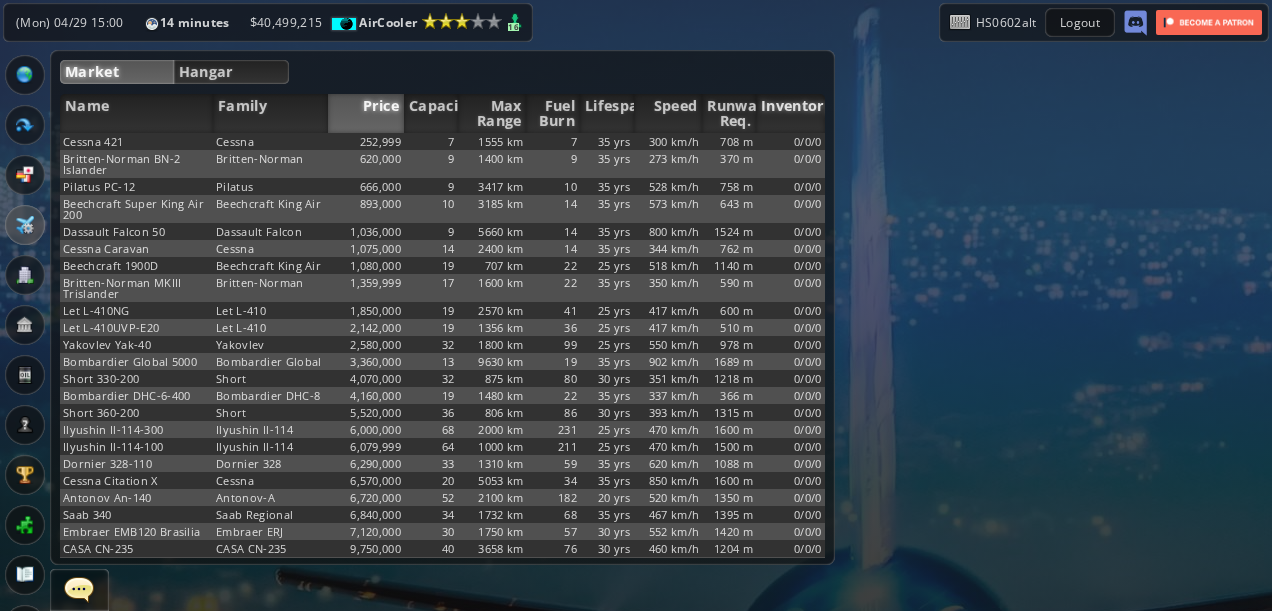 click on "Inventory" at bounding box center (790, 113) 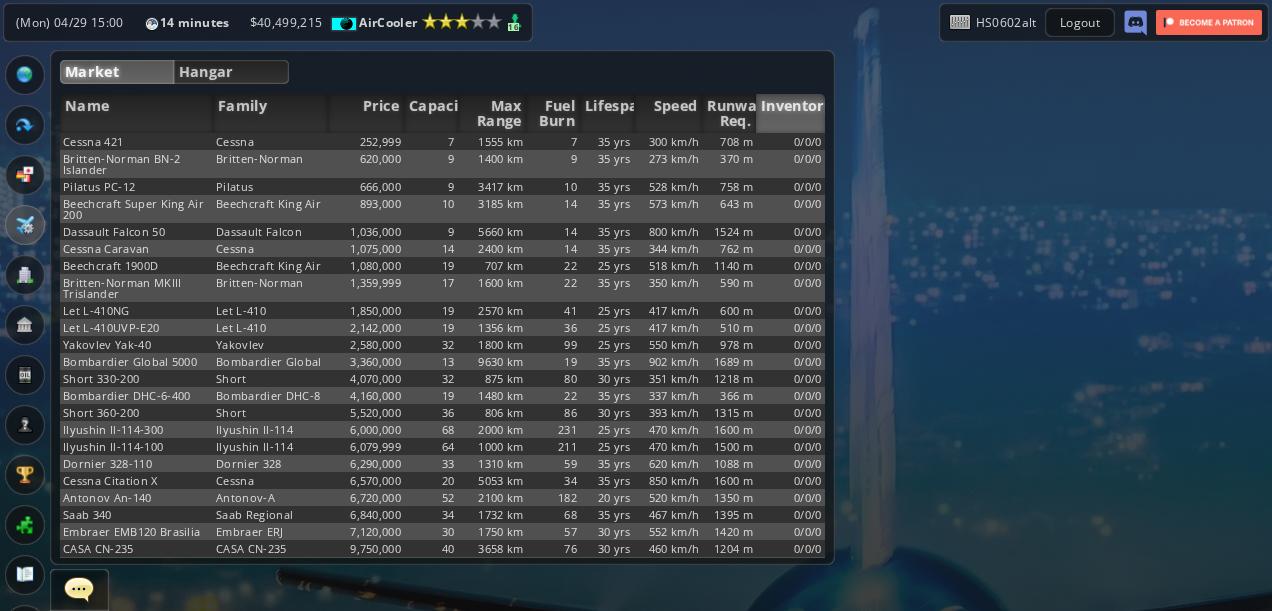 click on "Inventory" at bounding box center (790, 113) 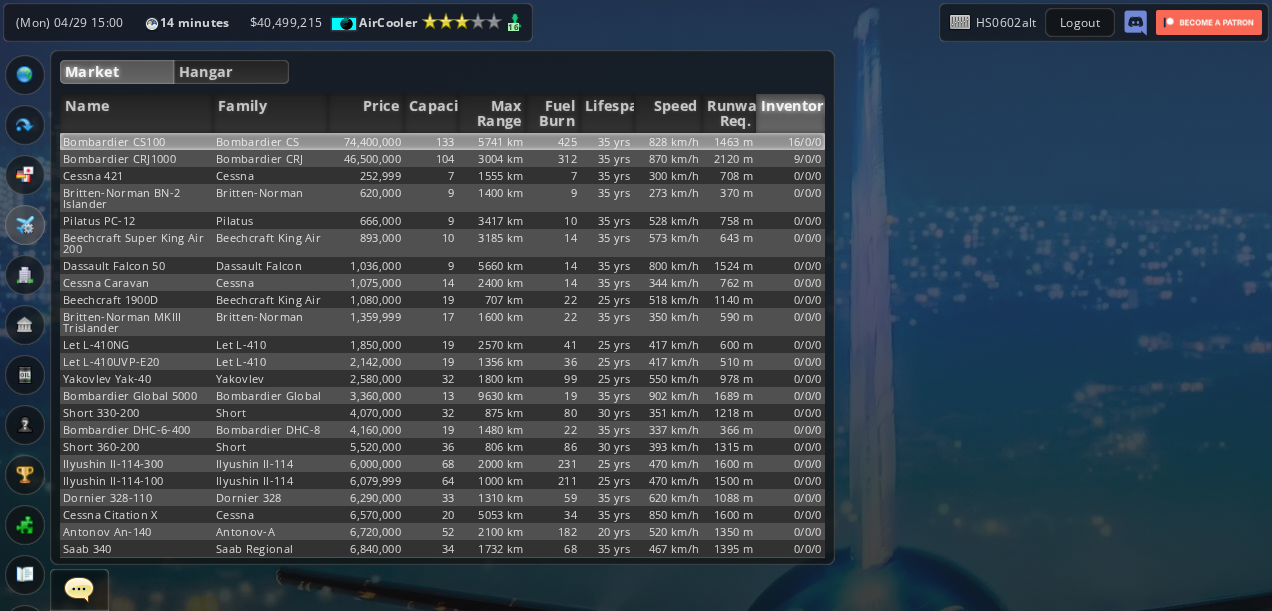click on "16/0/0" at bounding box center [790, 141] 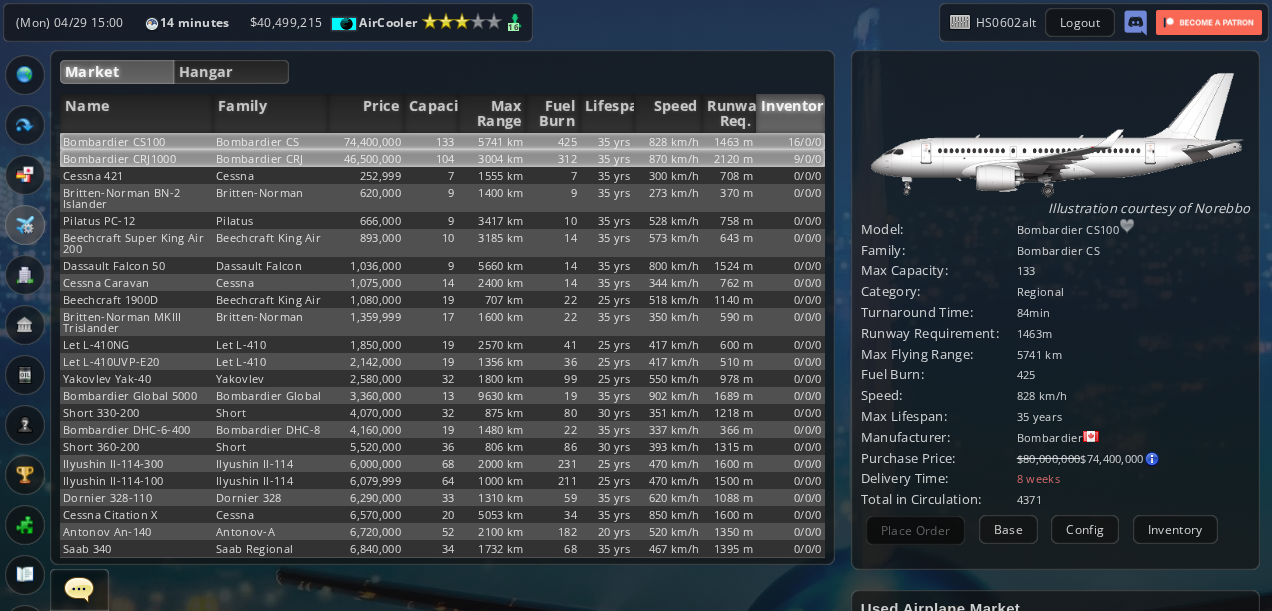 click on "2120 m" at bounding box center [729, 141] 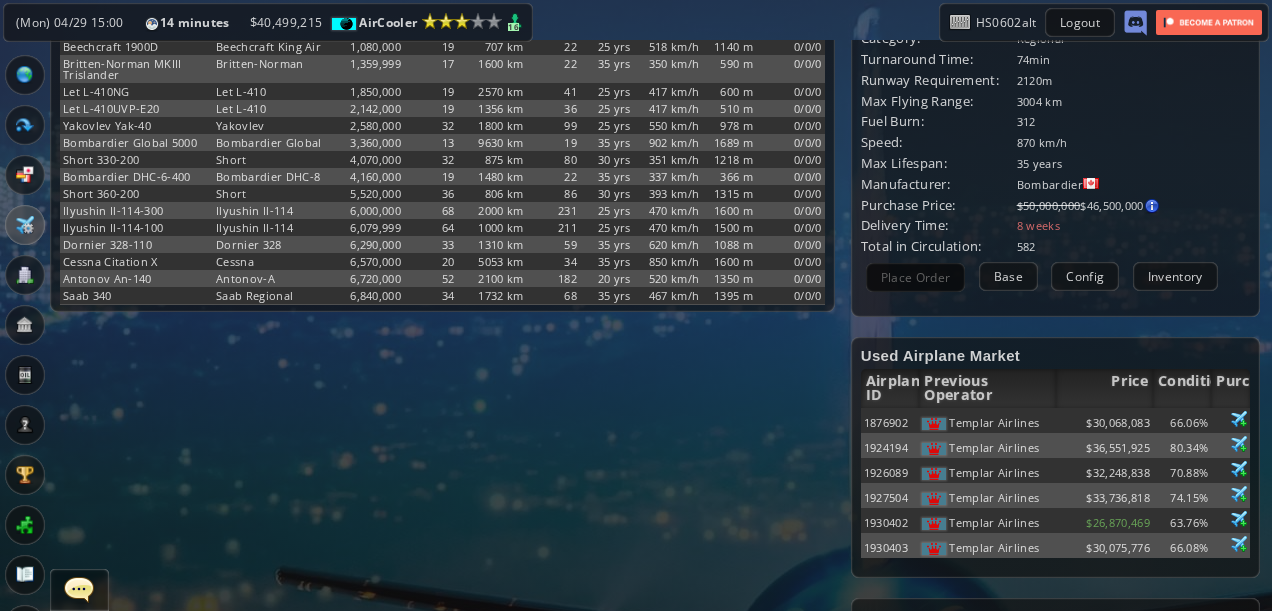 scroll, scrollTop: 122, scrollLeft: 0, axis: vertical 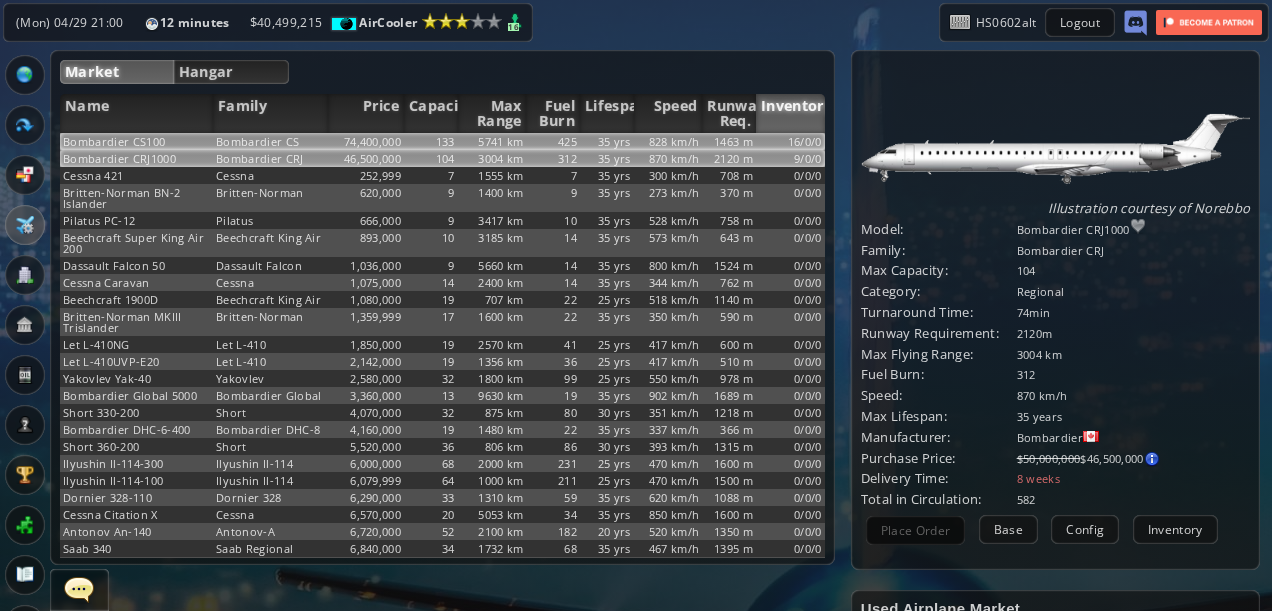 click on "16/0/0" at bounding box center [790, 141] 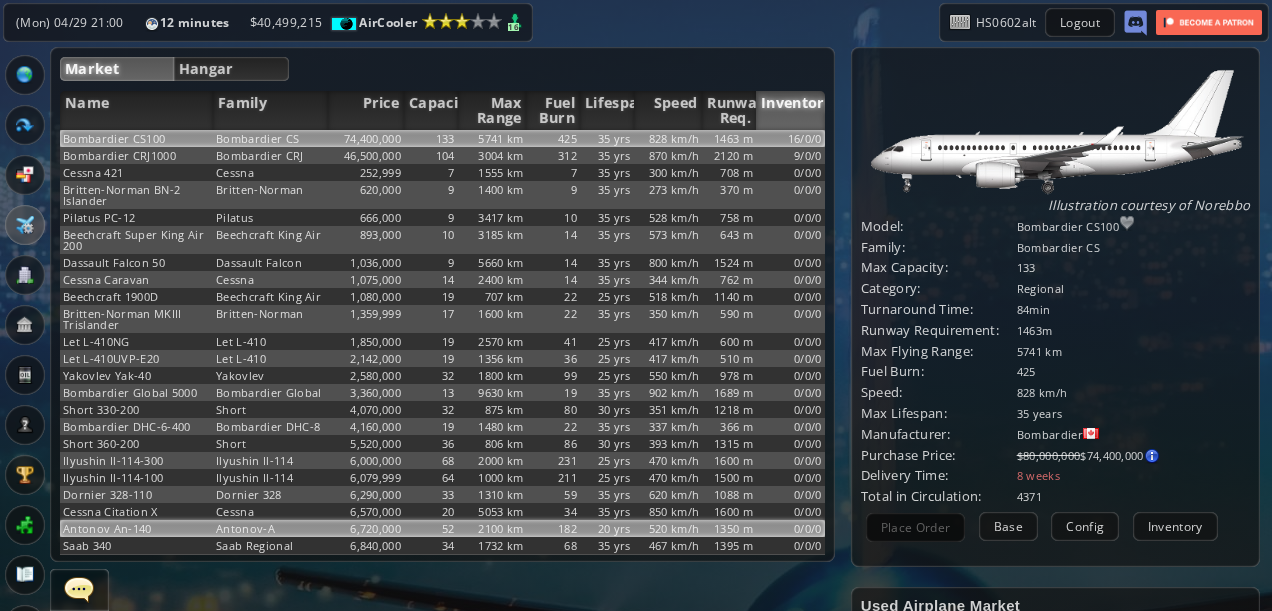 scroll, scrollTop: 0, scrollLeft: 0, axis: both 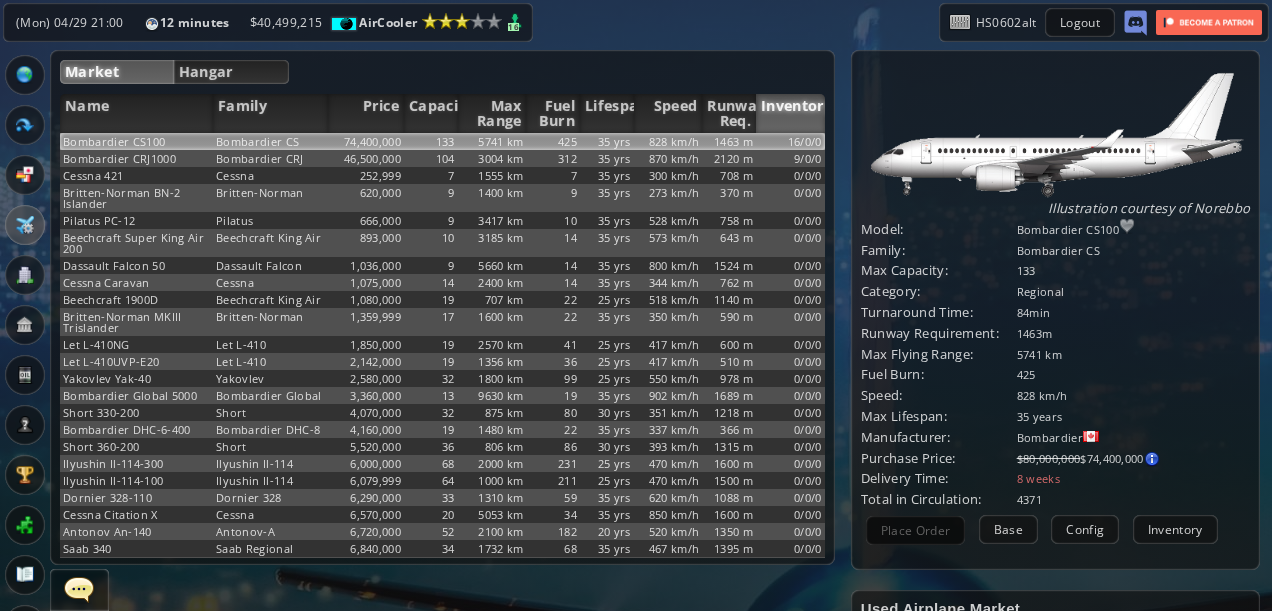 click at bounding box center [1127, 226] 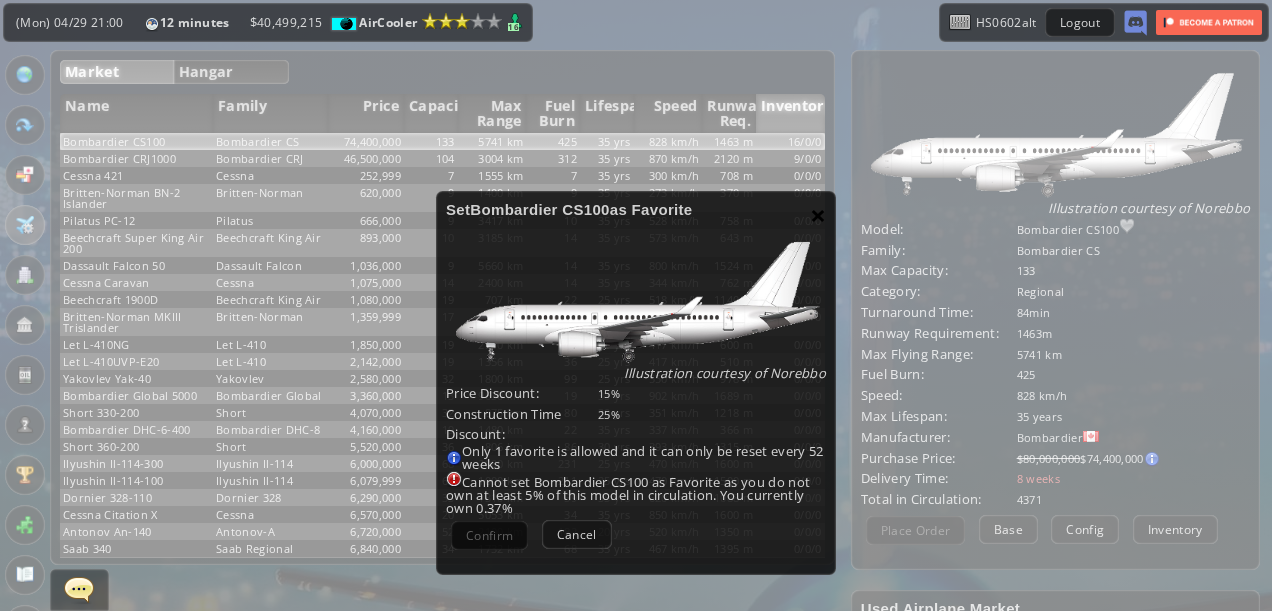 click on "×" at bounding box center (818, 215) 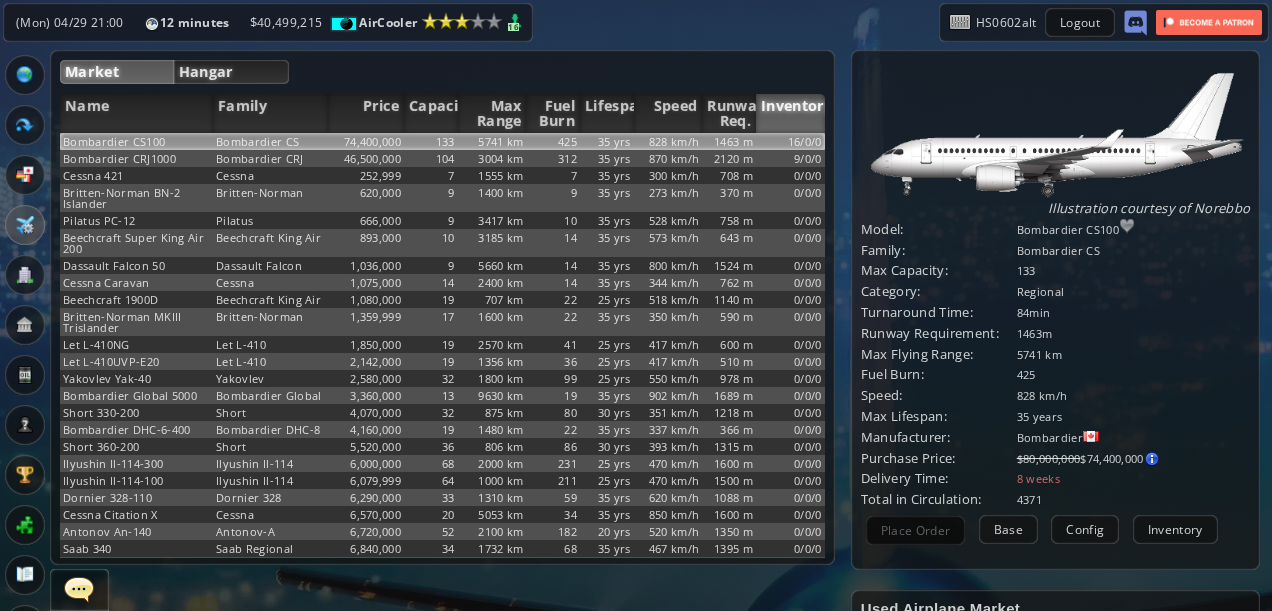 click on "Hangar" at bounding box center [232, 72] 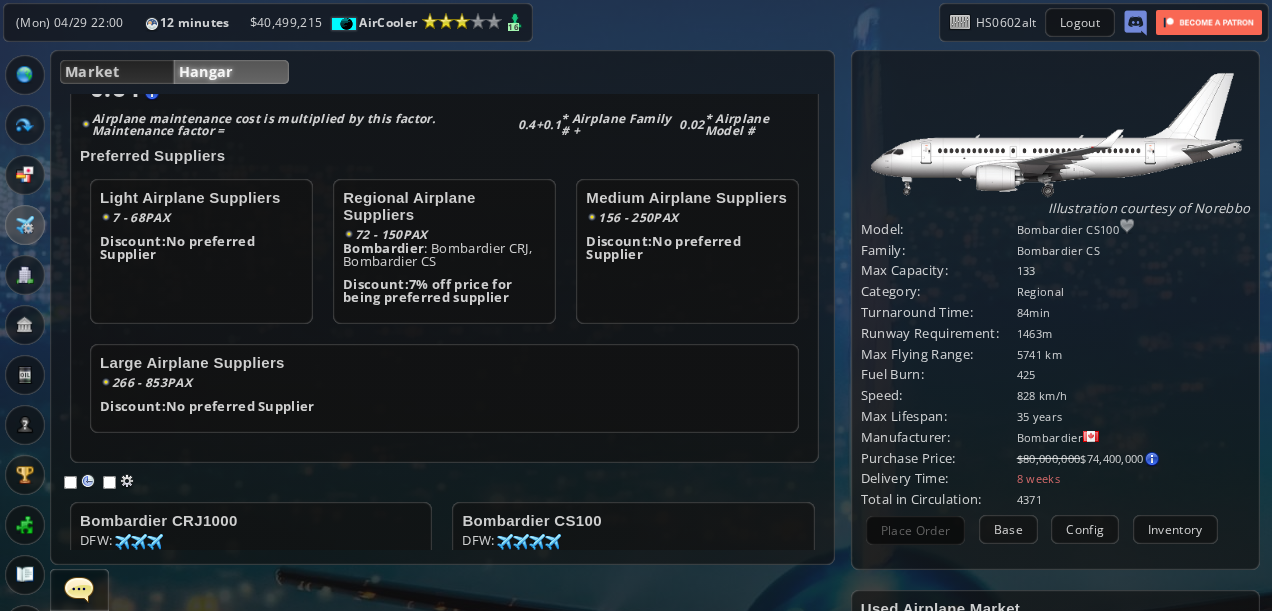 scroll, scrollTop: 159, scrollLeft: 0, axis: vertical 